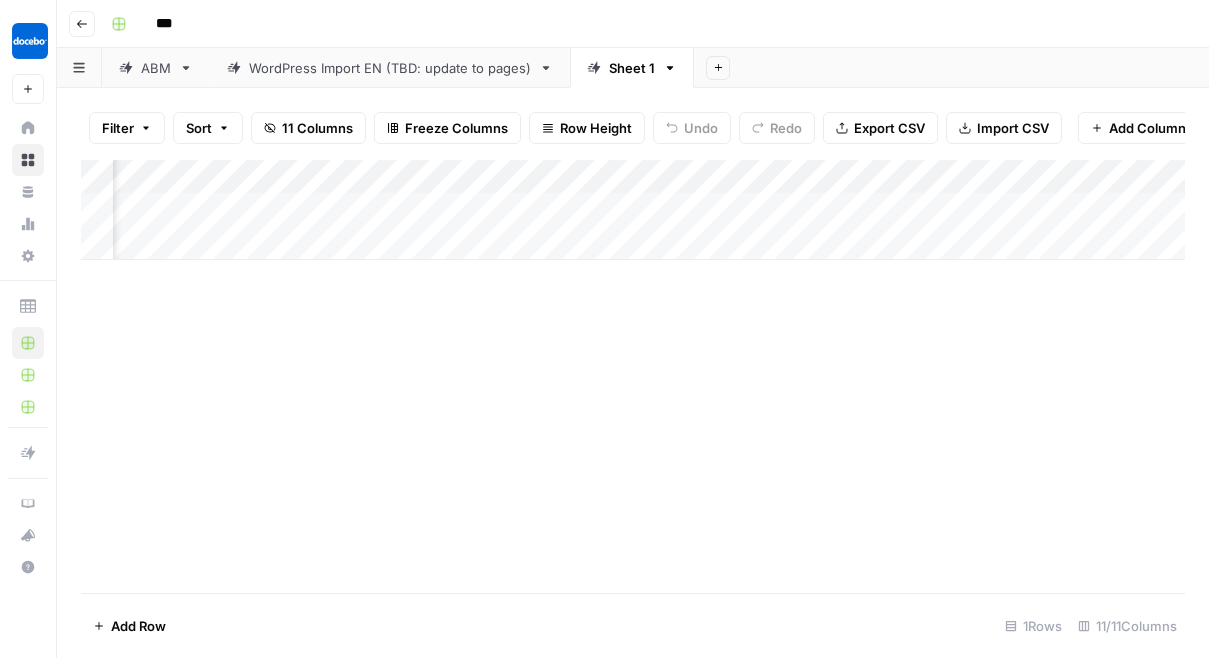 scroll, scrollTop: 0, scrollLeft: 0, axis: both 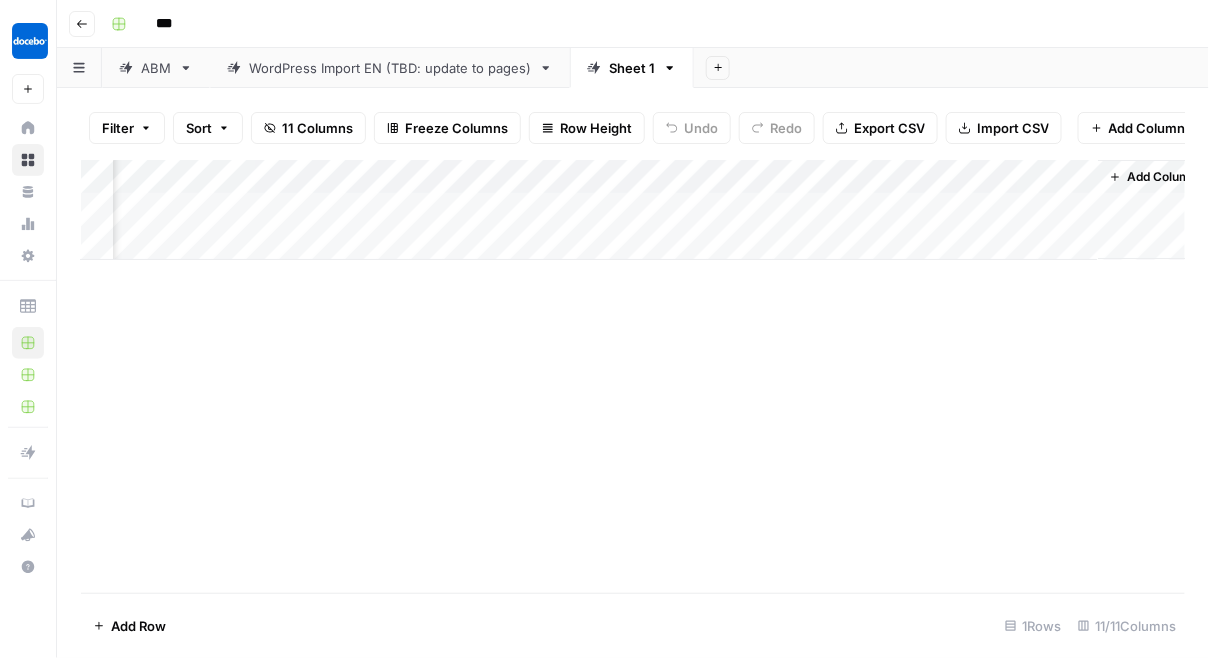 click on "Add Column" at bounding box center [633, 210] 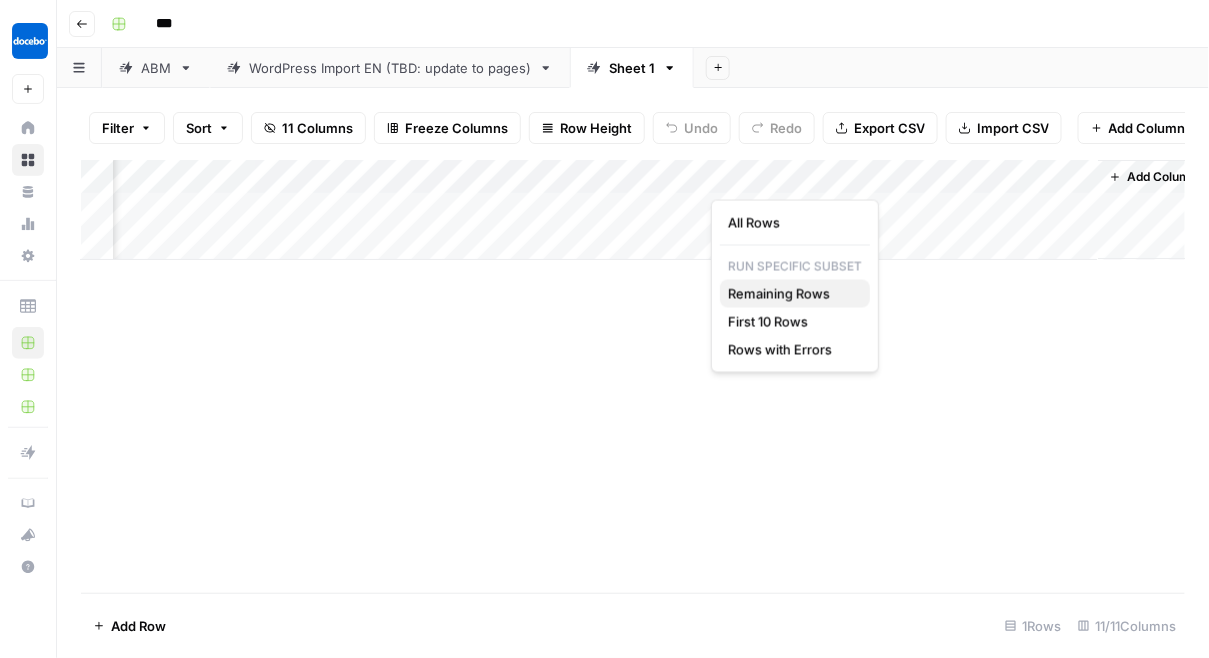 click on "Remaining Rows" at bounding box center (791, 294) 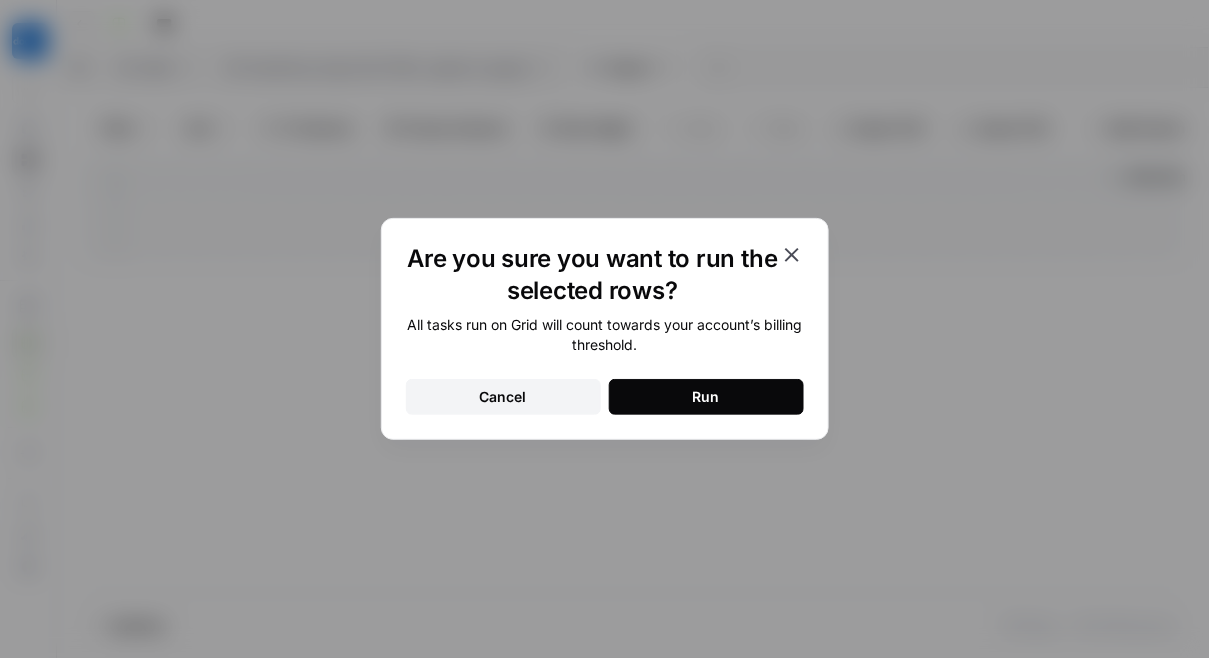 click 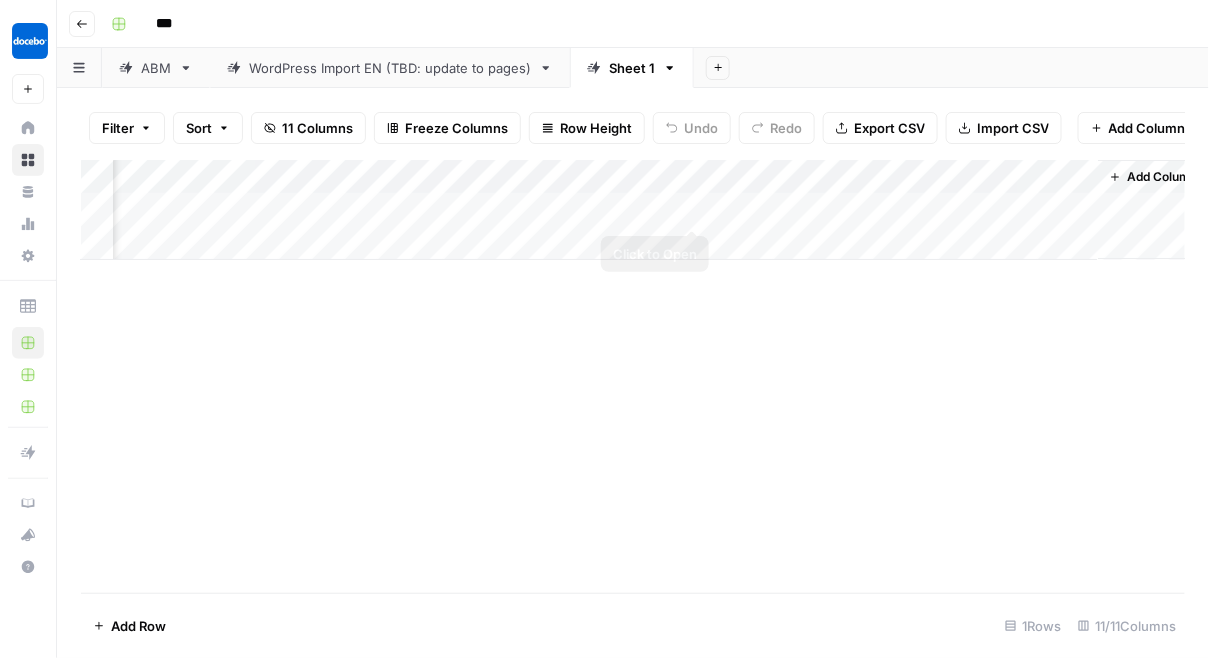 click on "Add Column" at bounding box center [633, 210] 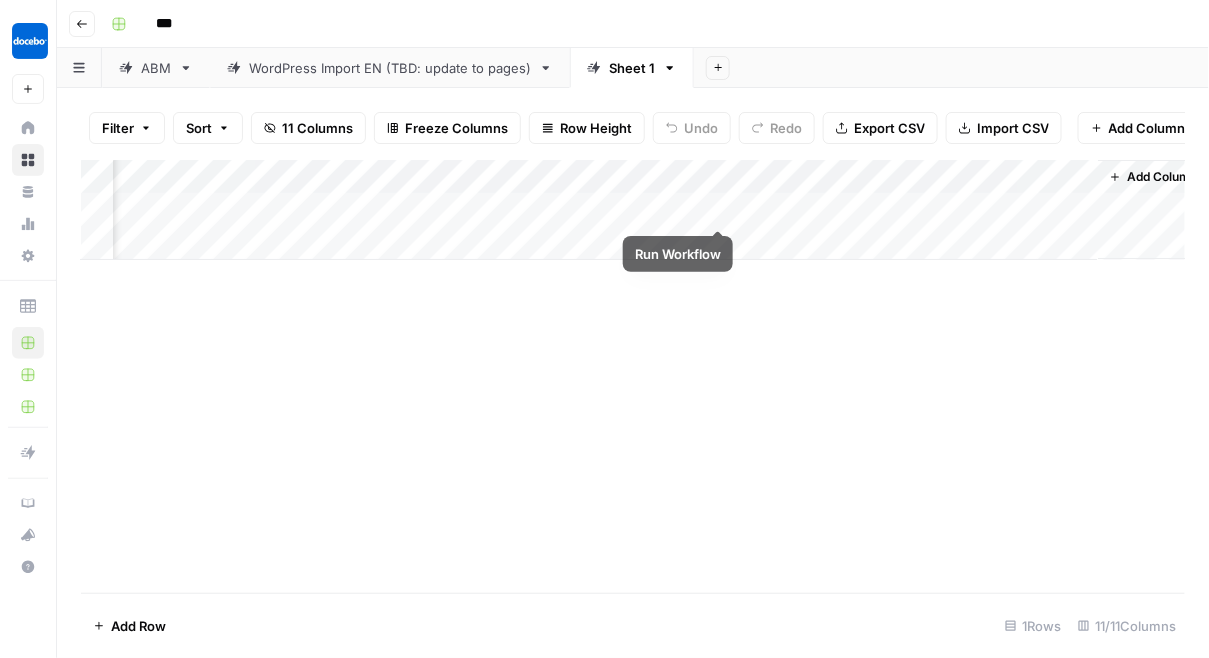 click on "Add Column" at bounding box center (633, 210) 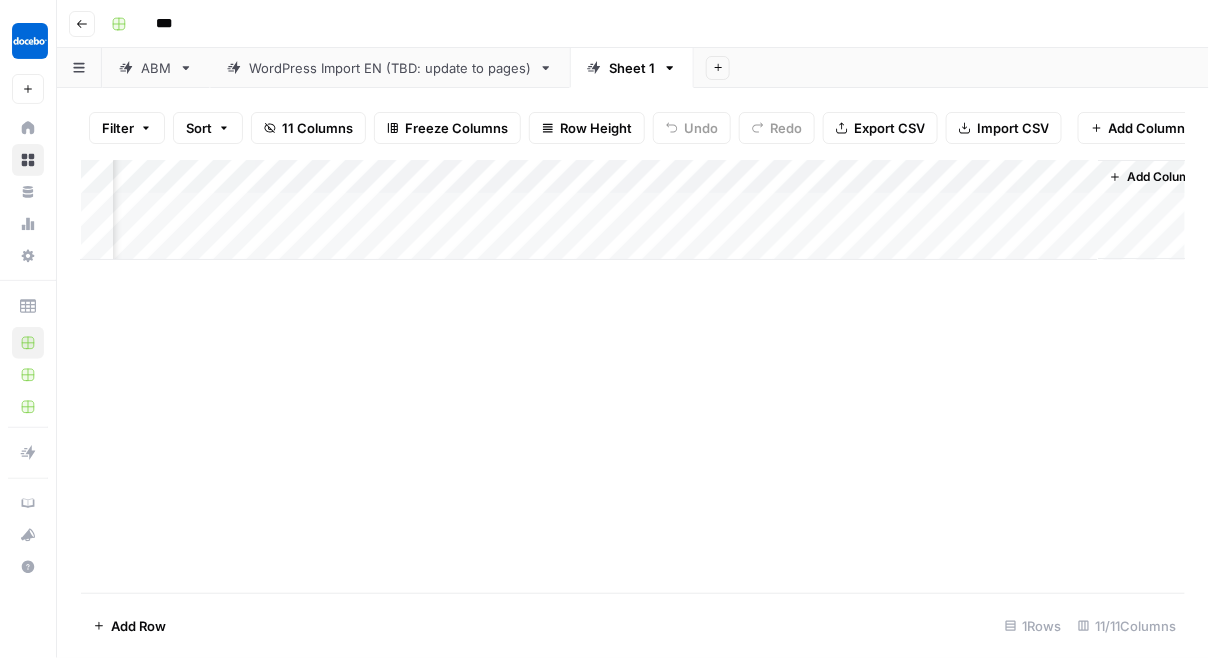 drag, startPoint x: 500, startPoint y: 468, endPoint x: 709, endPoint y: 479, distance: 209.28928 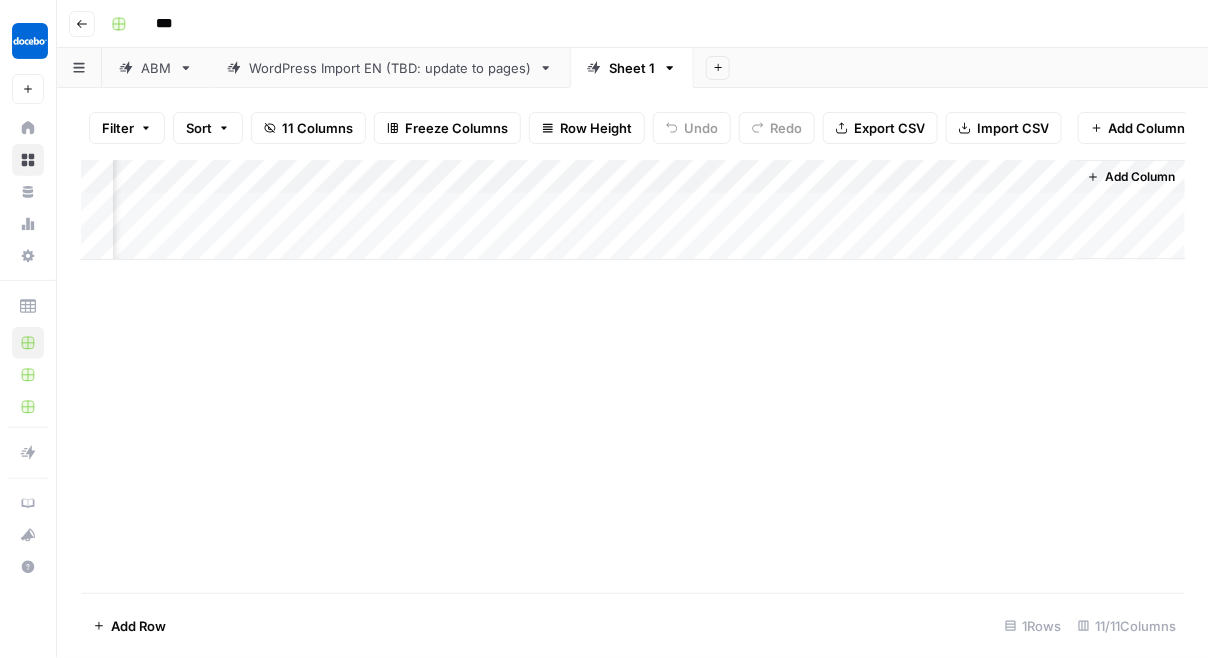 scroll, scrollTop: 0, scrollLeft: 1121, axis: horizontal 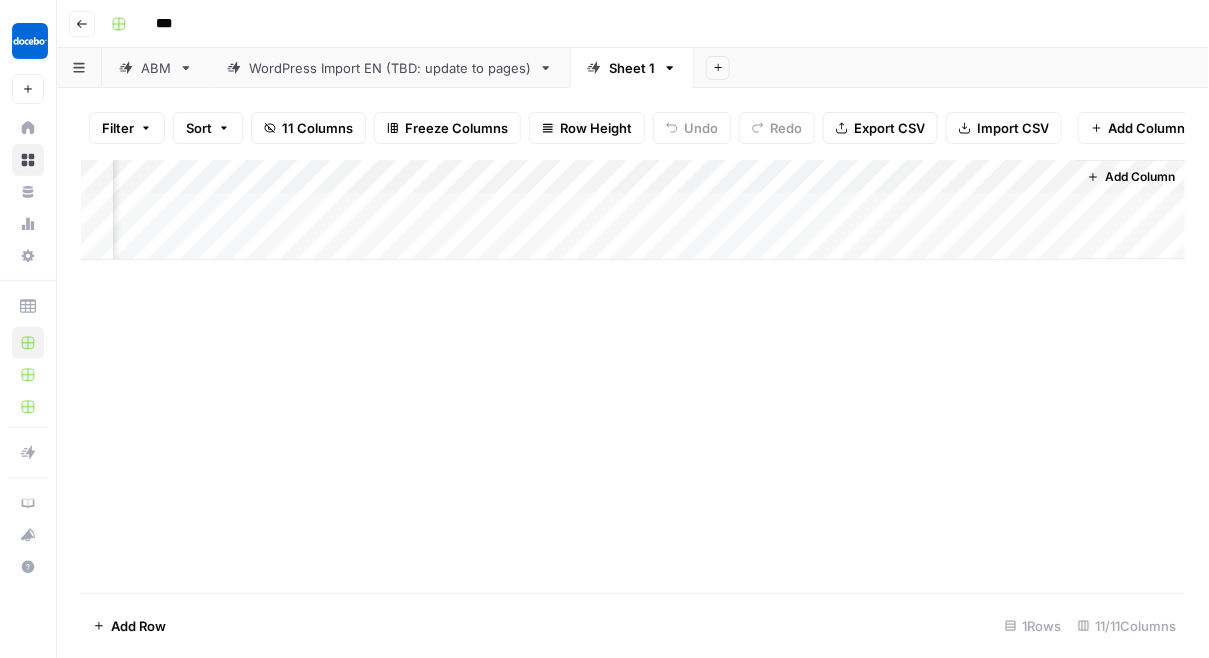 click 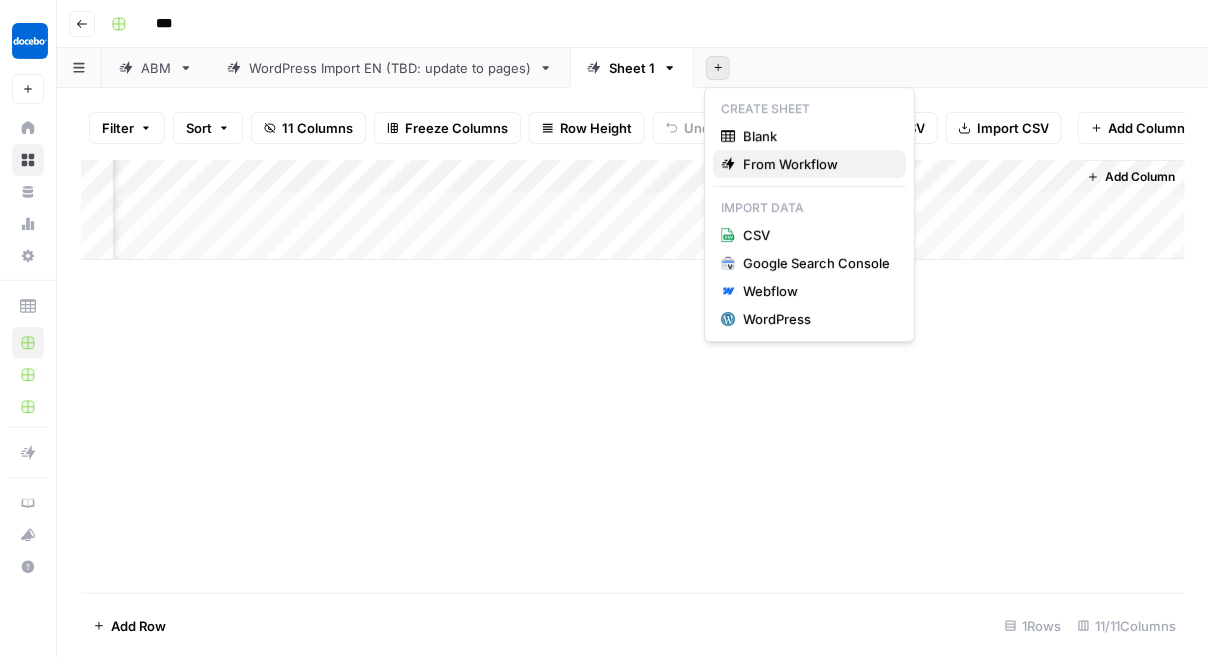 click on "From Workflow" at bounding box center [816, 164] 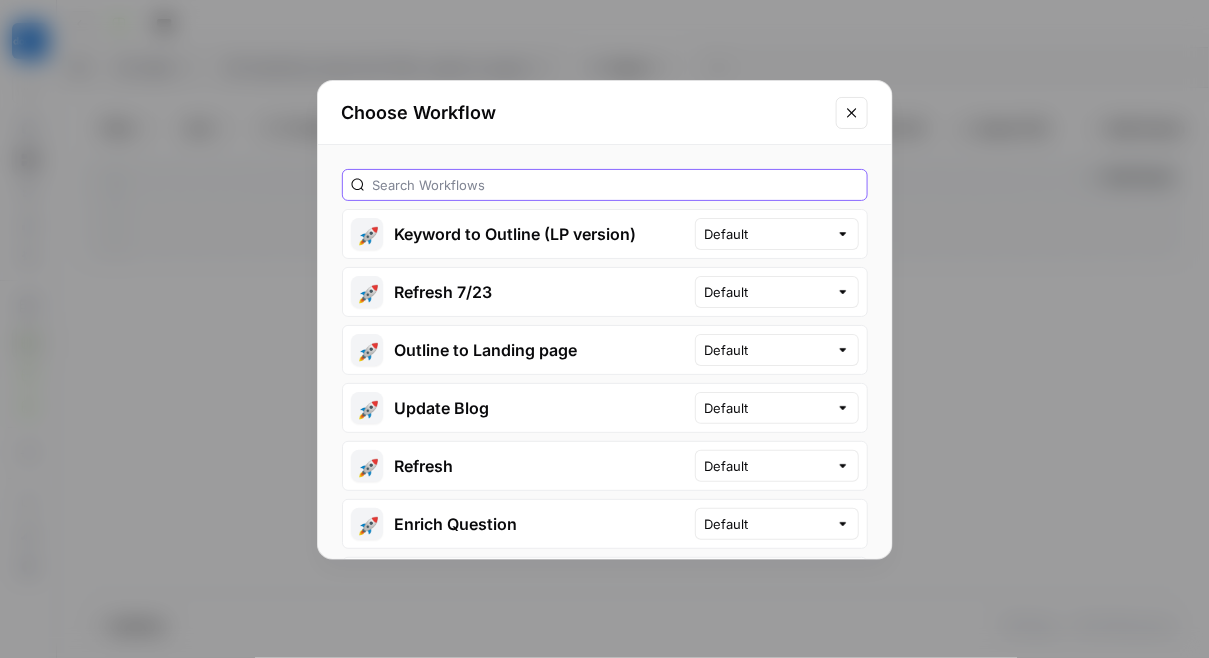 click at bounding box center (616, 185) 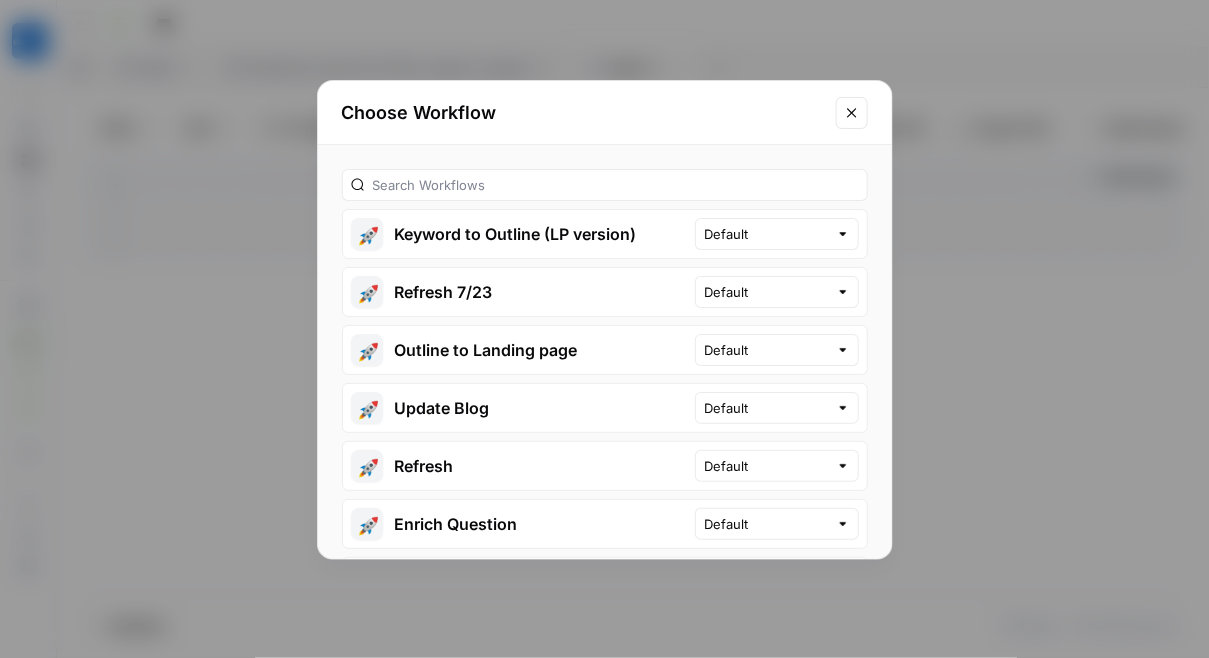click on "🚀 Outline to Landing page" at bounding box center (519, 350) 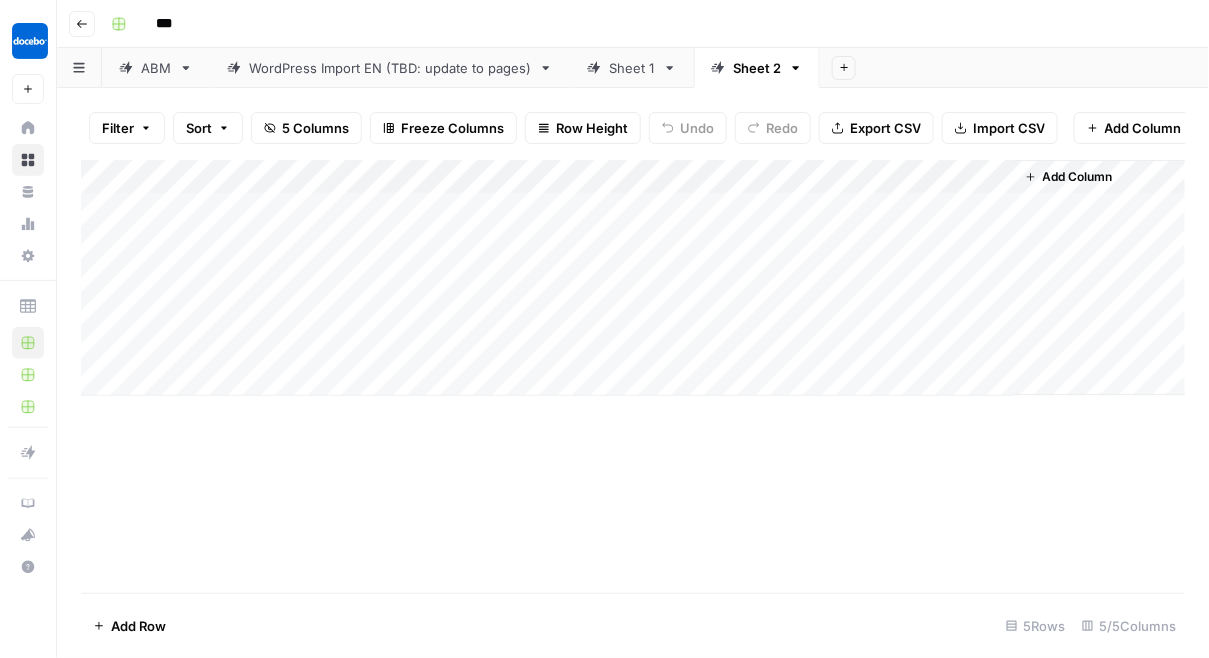 click on "Add Column" at bounding box center (633, 376) 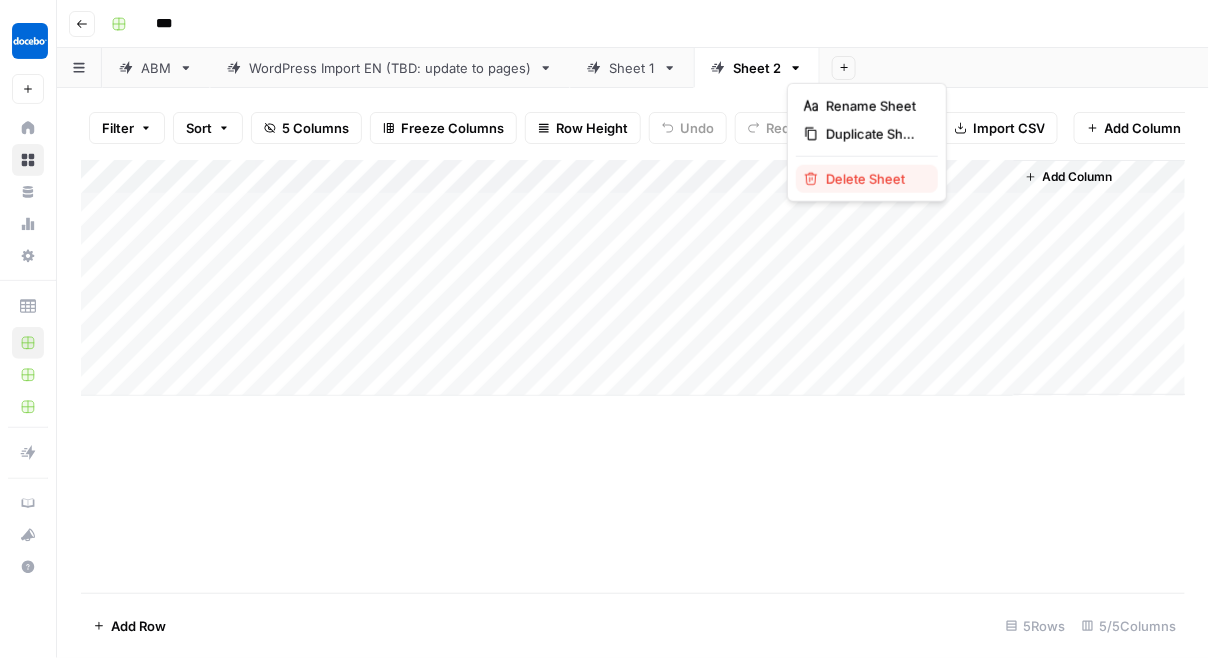 click on "Delete Sheet" at bounding box center [874, 179] 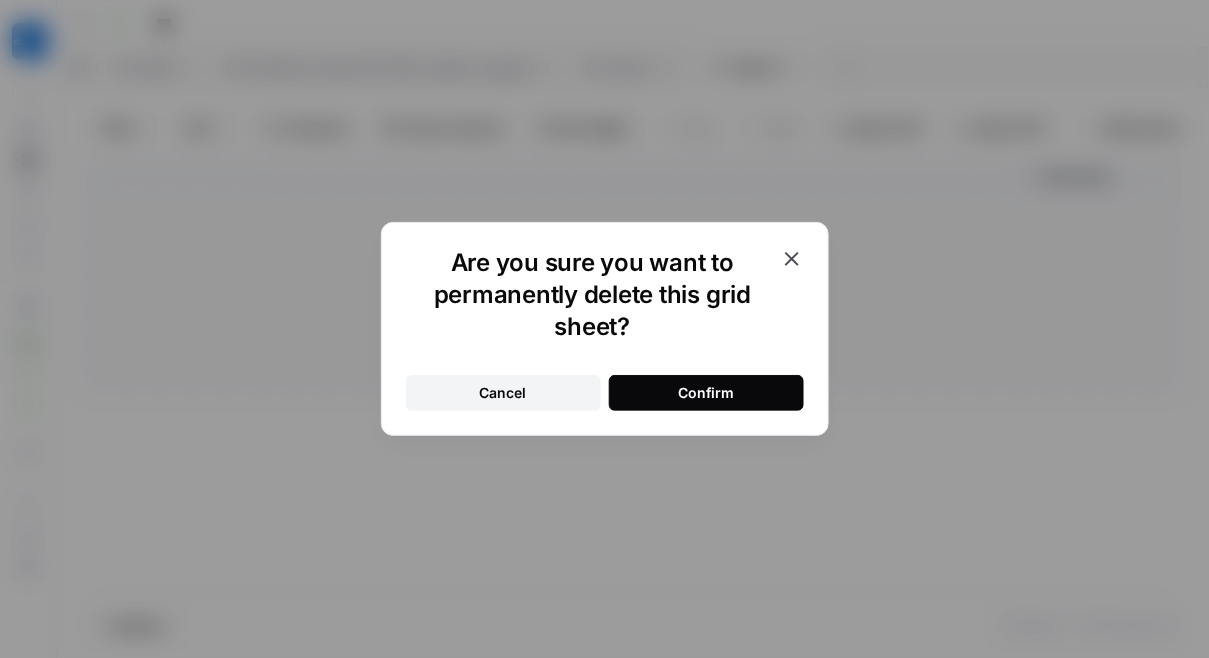click on "Confirm" at bounding box center (706, 393) 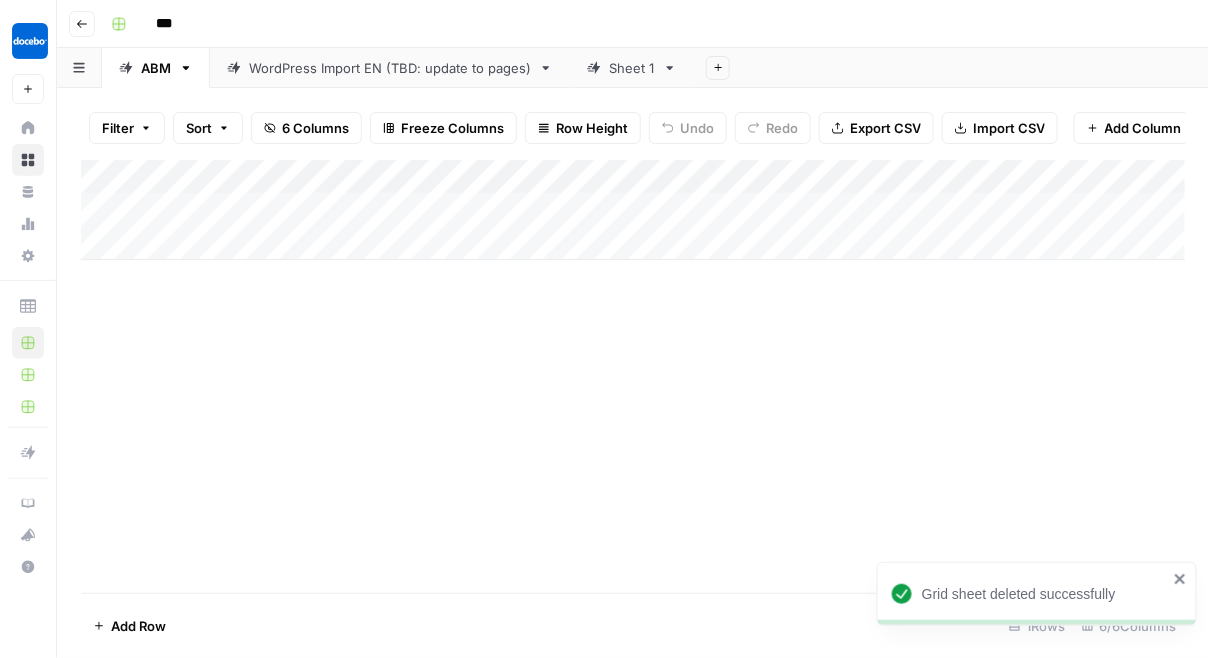 click on "Add Column" at bounding box center [633, 376] 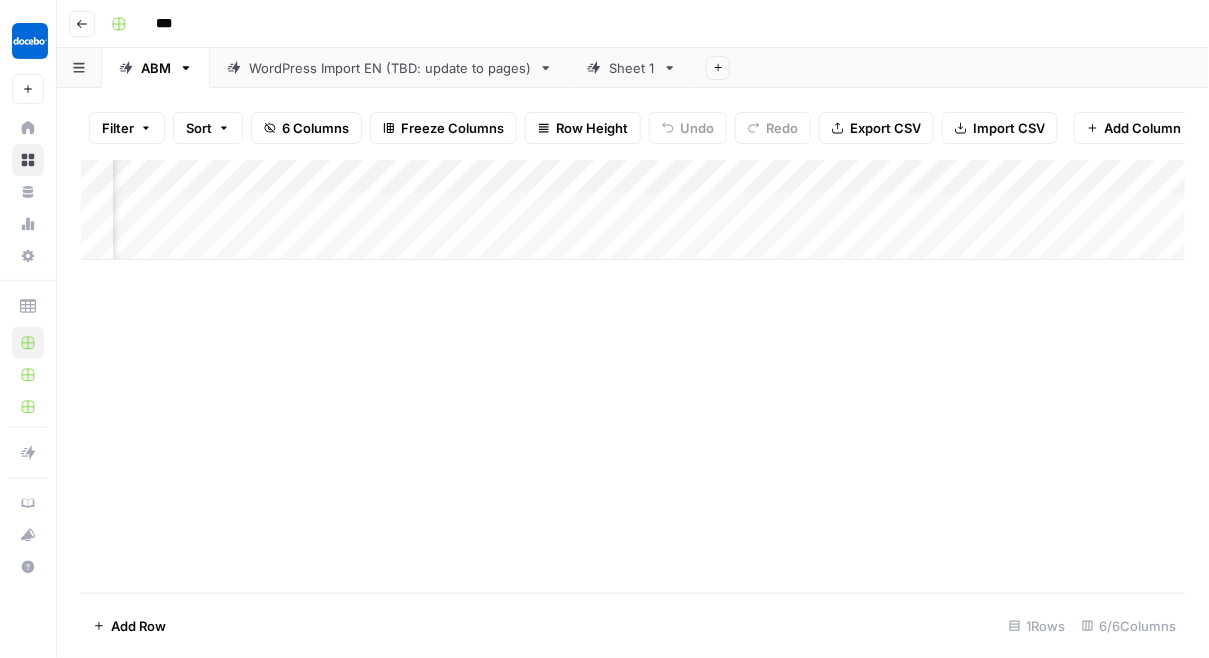scroll, scrollTop: 0, scrollLeft: 222, axis: horizontal 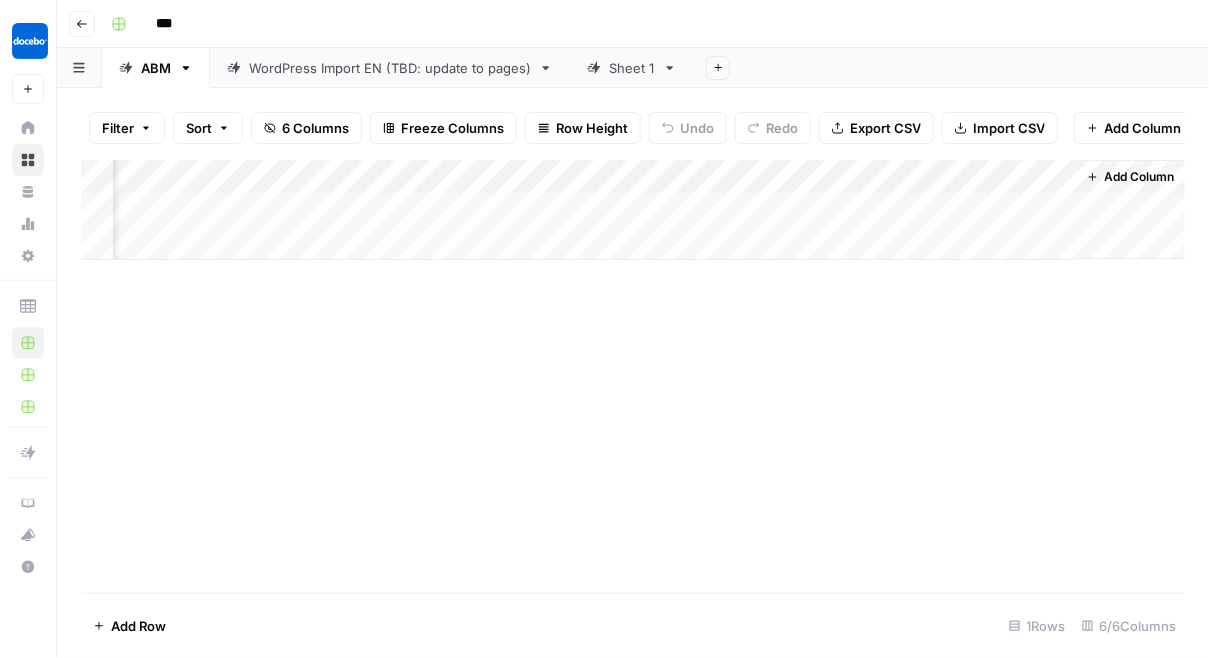 click on "Add Column" at bounding box center (633, 210) 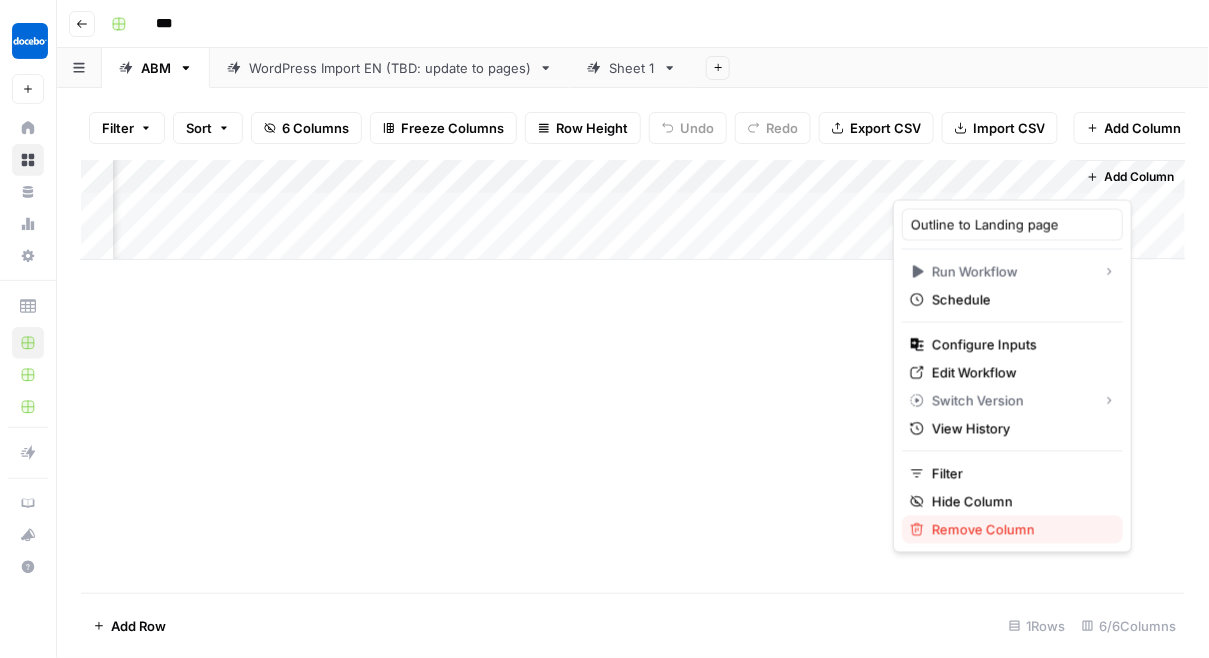 click on "Remove Column" at bounding box center (1019, 530) 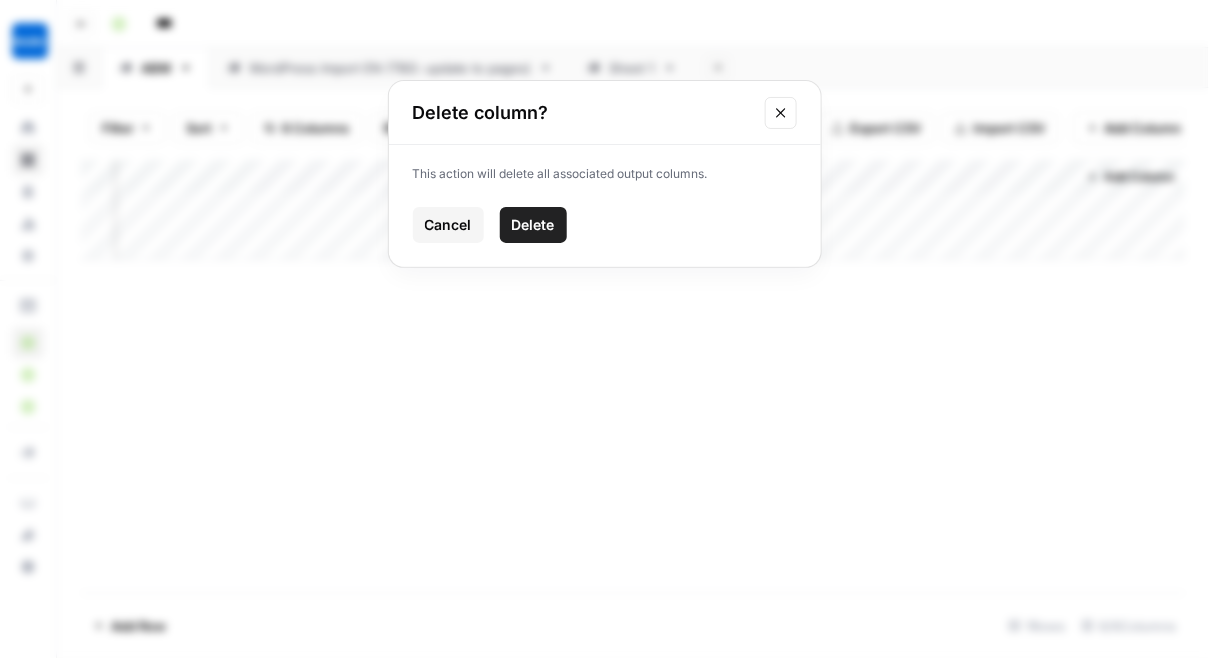 click on "Delete" at bounding box center (533, 225) 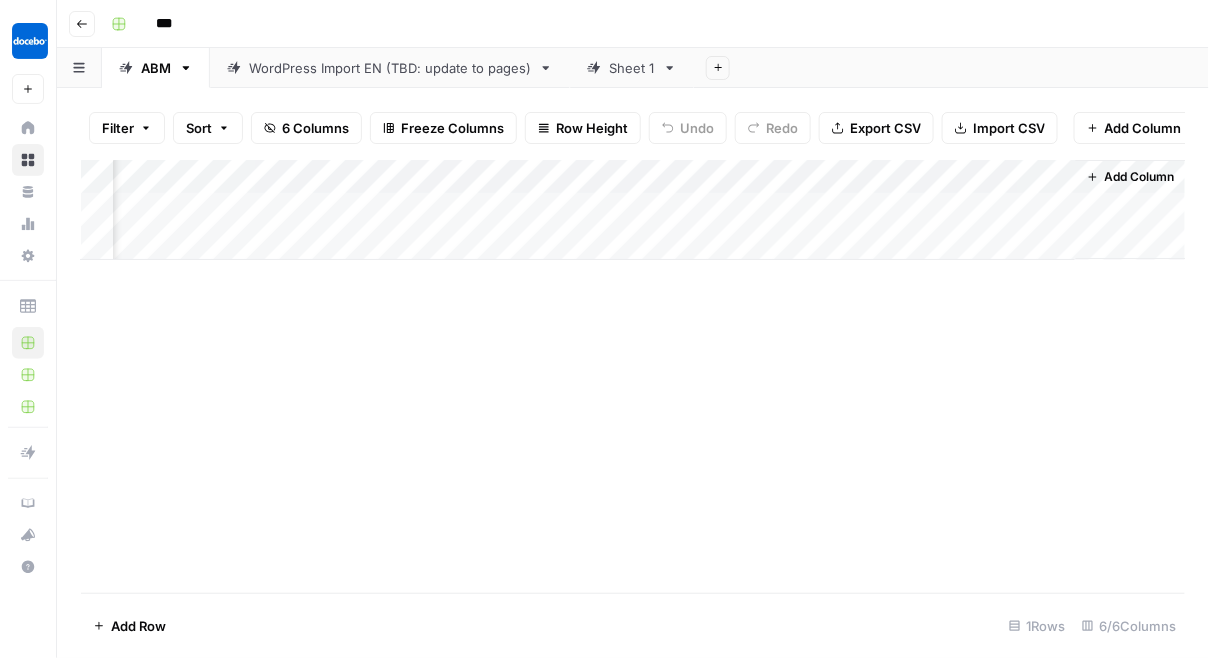scroll, scrollTop: 0, scrollLeft: 42, axis: horizontal 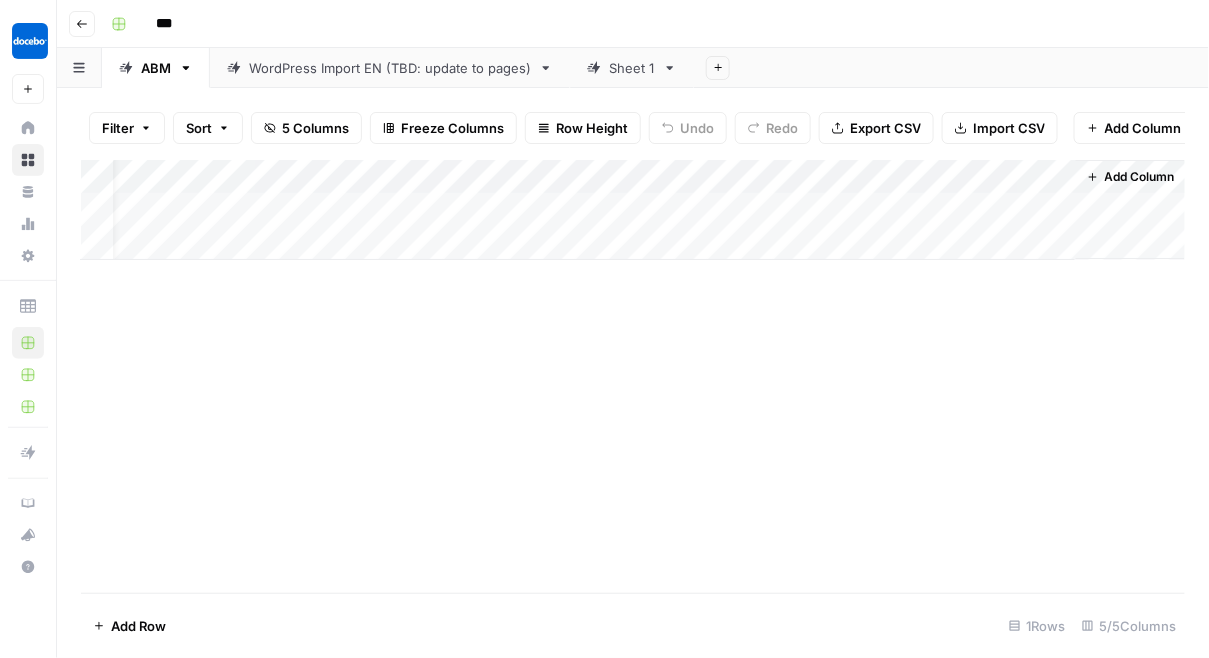 click on "Sheet 1" at bounding box center (632, 68) 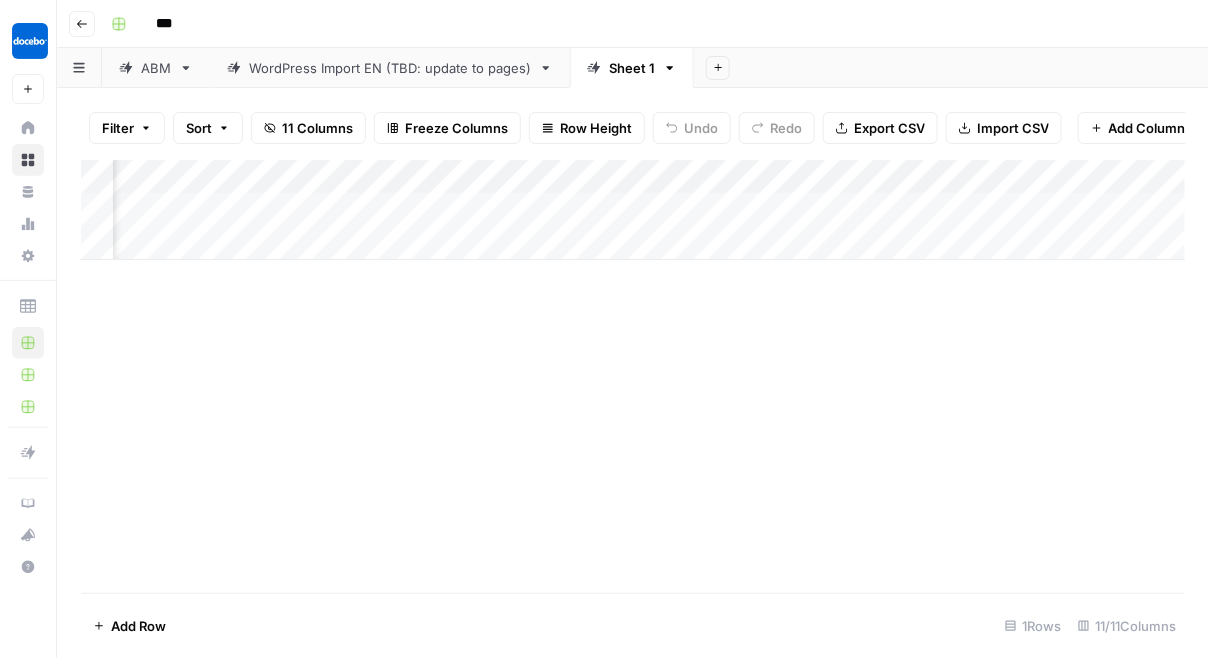 scroll, scrollTop: 0, scrollLeft: 1121, axis: horizontal 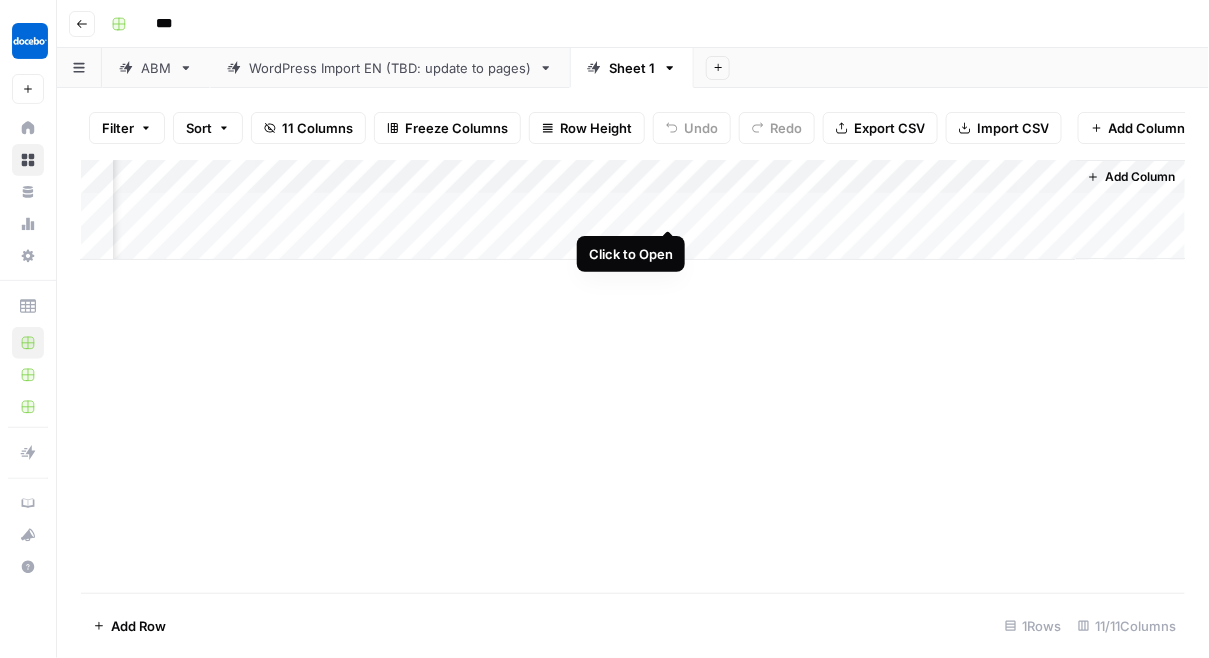 click on "Add Column" at bounding box center [633, 210] 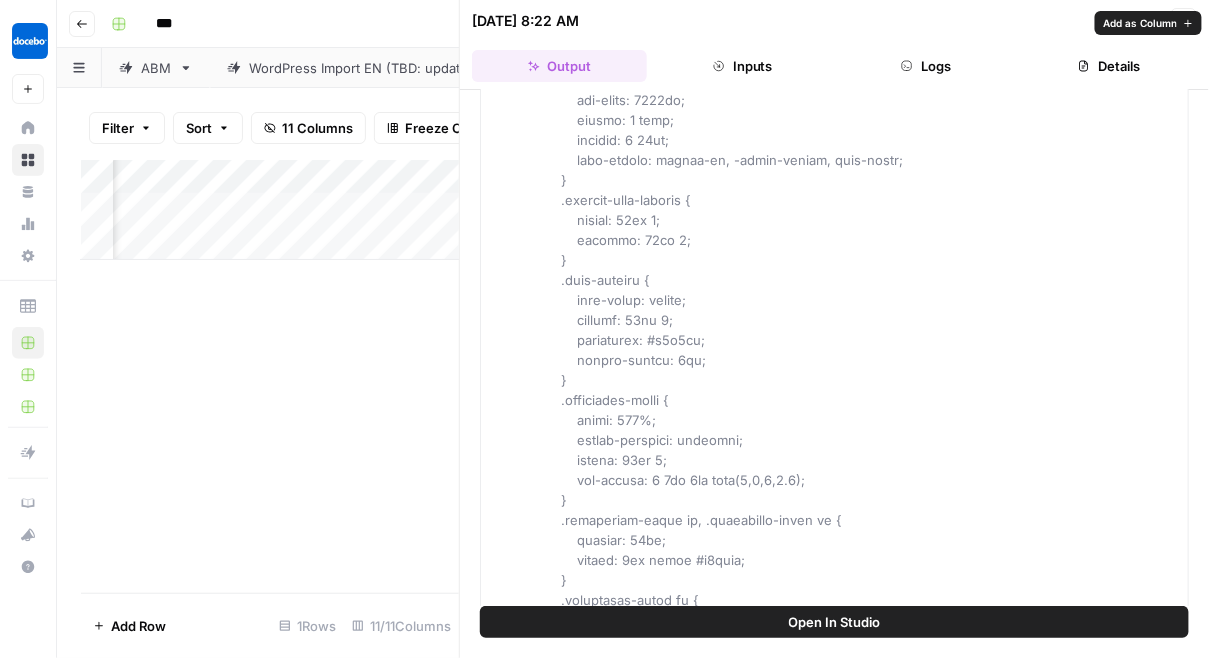 scroll, scrollTop: 0, scrollLeft: 0, axis: both 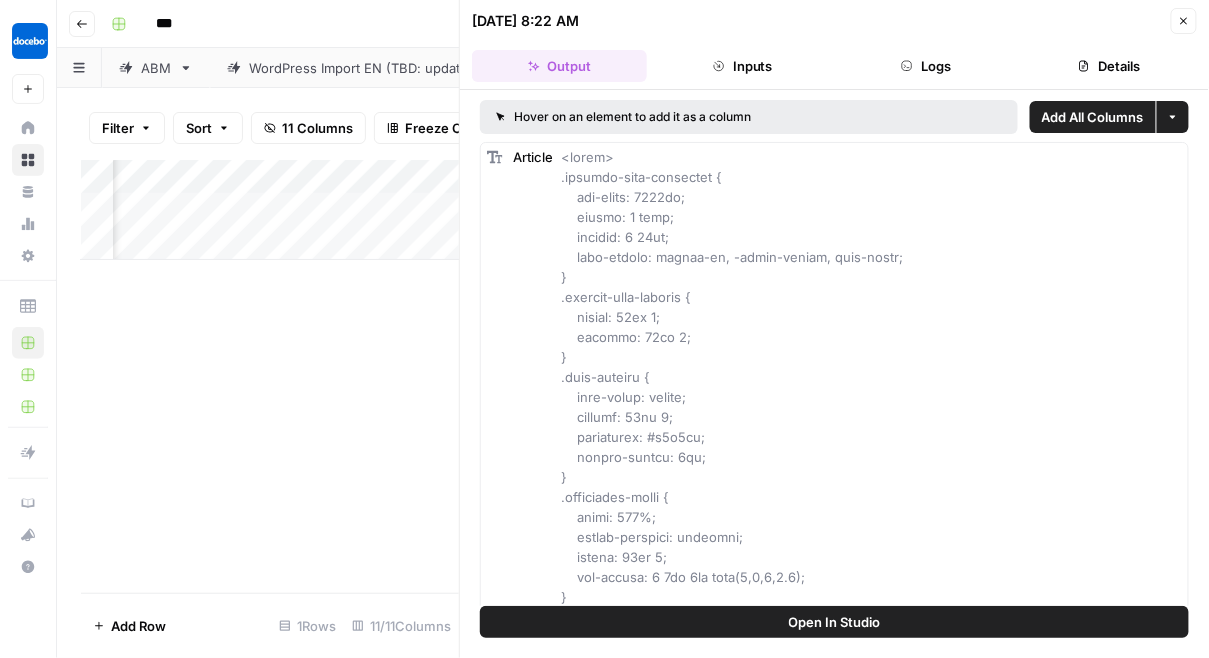 click on "Add Column" at bounding box center (270, 376) 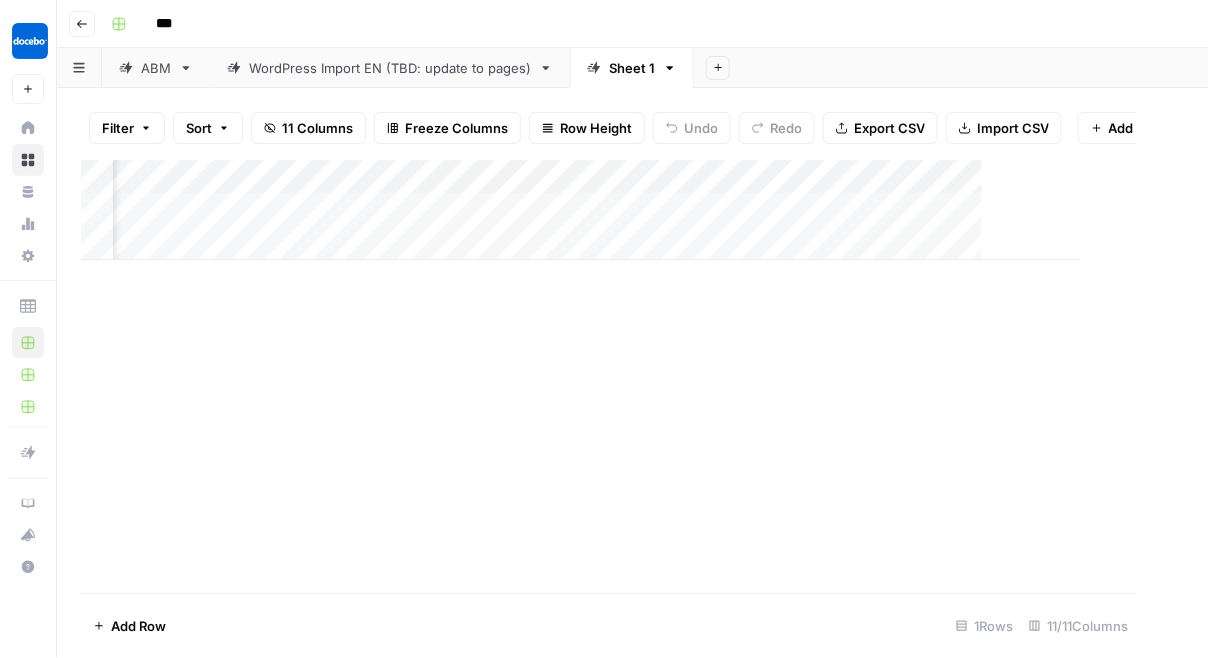scroll, scrollTop: 0, scrollLeft: 1098, axis: horizontal 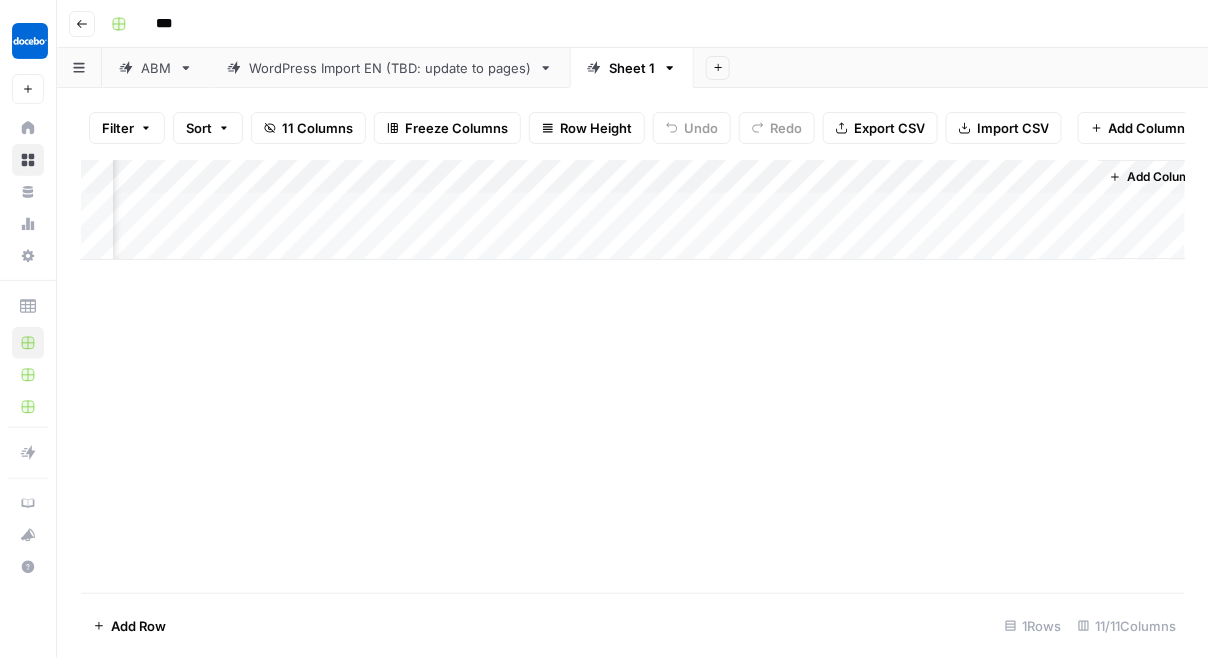 click on "Add Column" at bounding box center [633, 210] 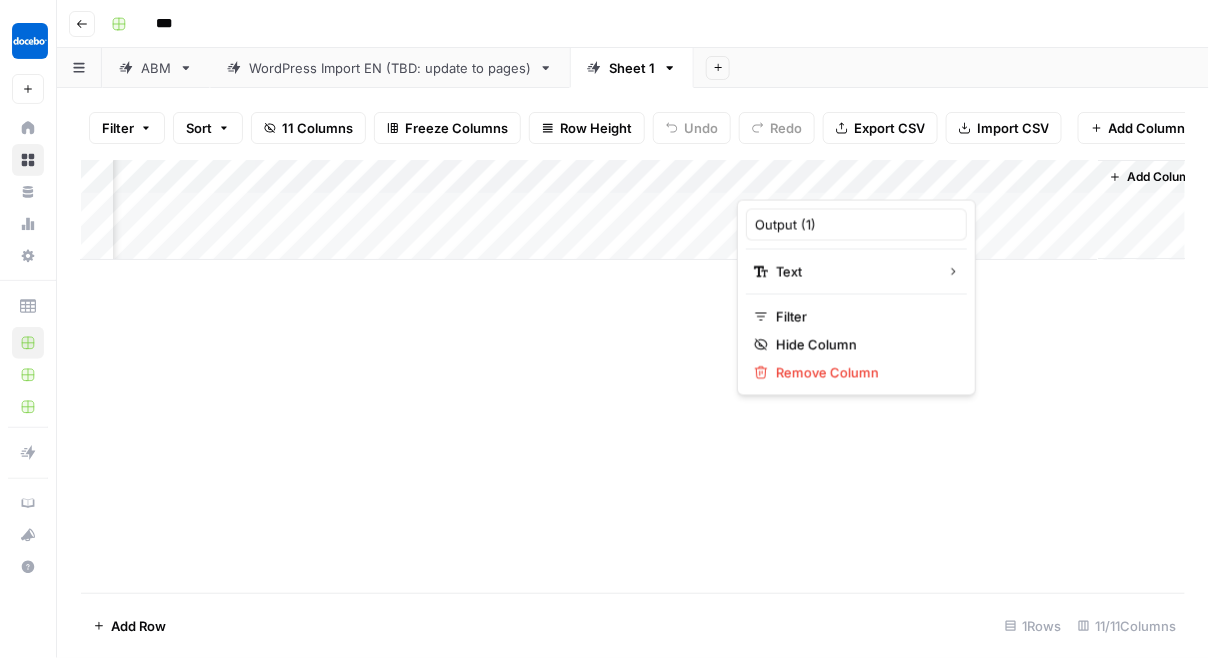 click at bounding box center [827, 180] 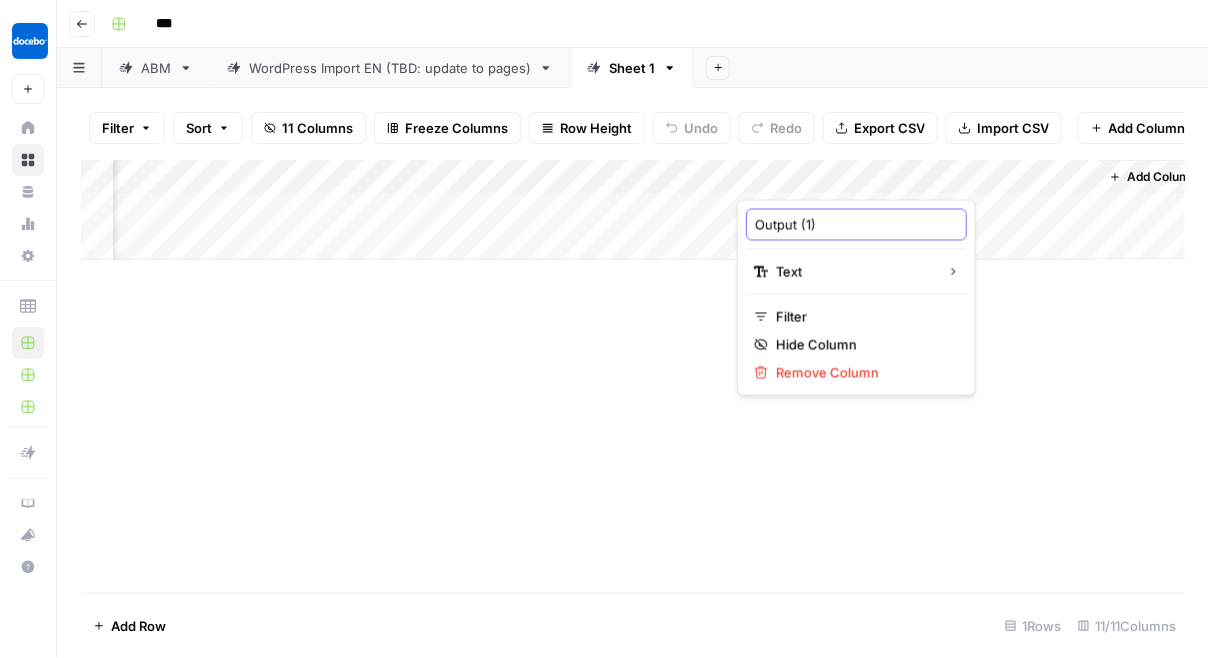 click on "Output (1)" at bounding box center [856, 225] 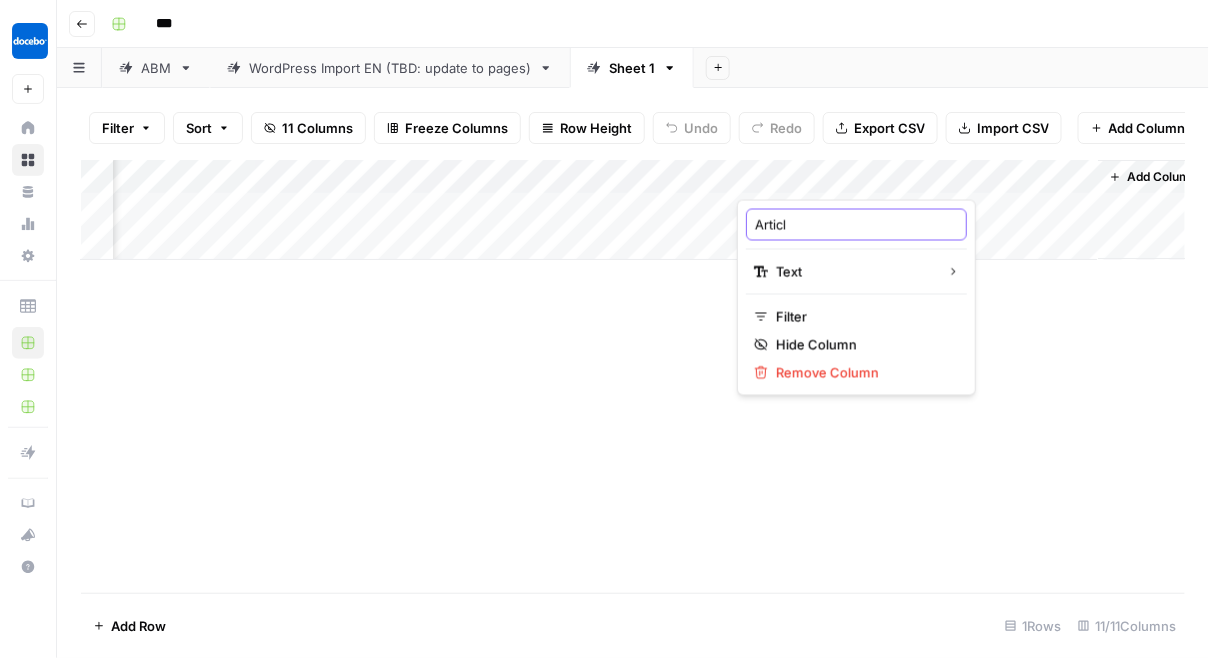 type on "Article" 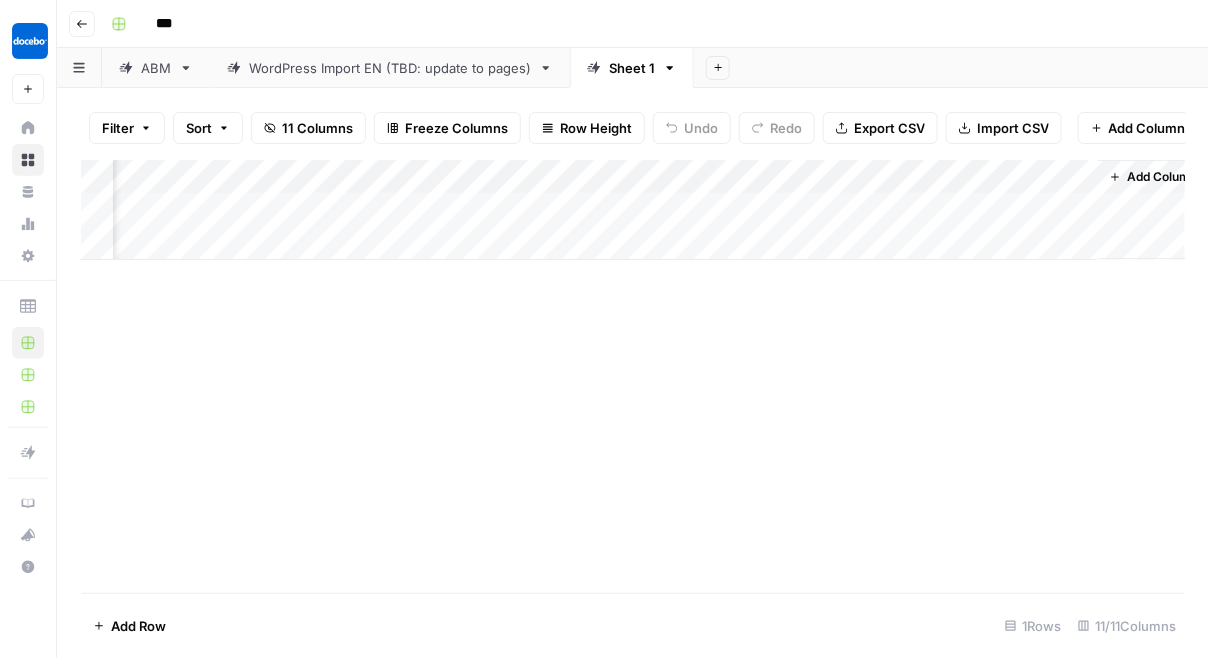 click on "Add Column" at bounding box center (633, 210) 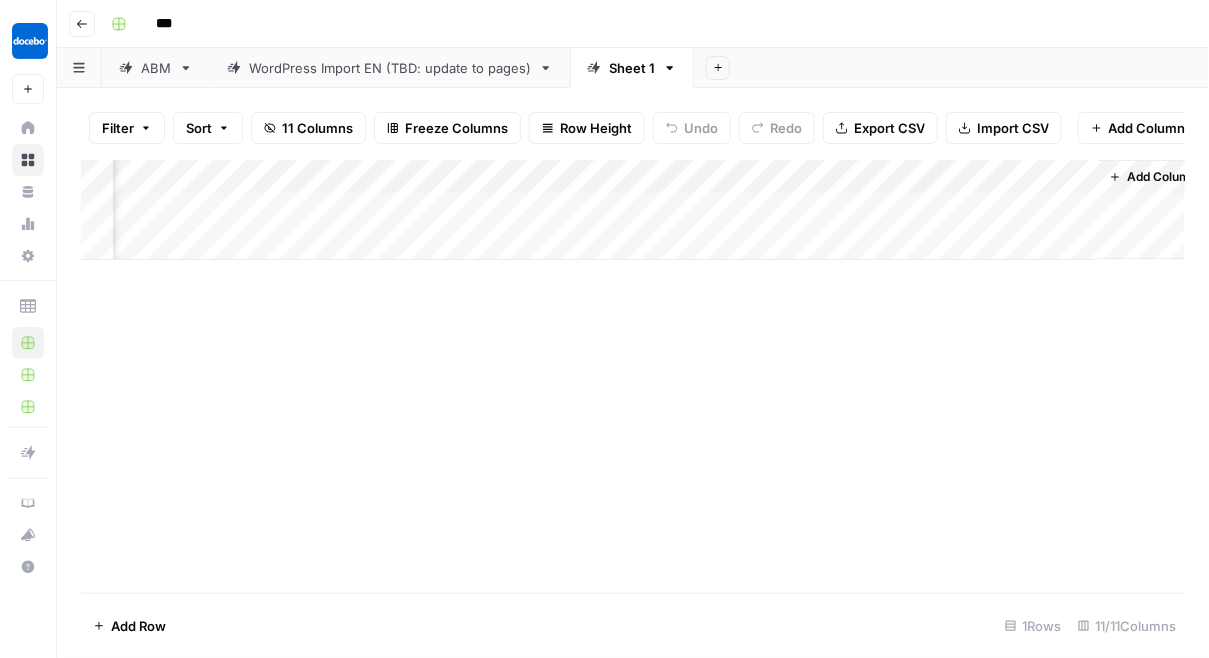 click on "Add Column" at bounding box center [633, 376] 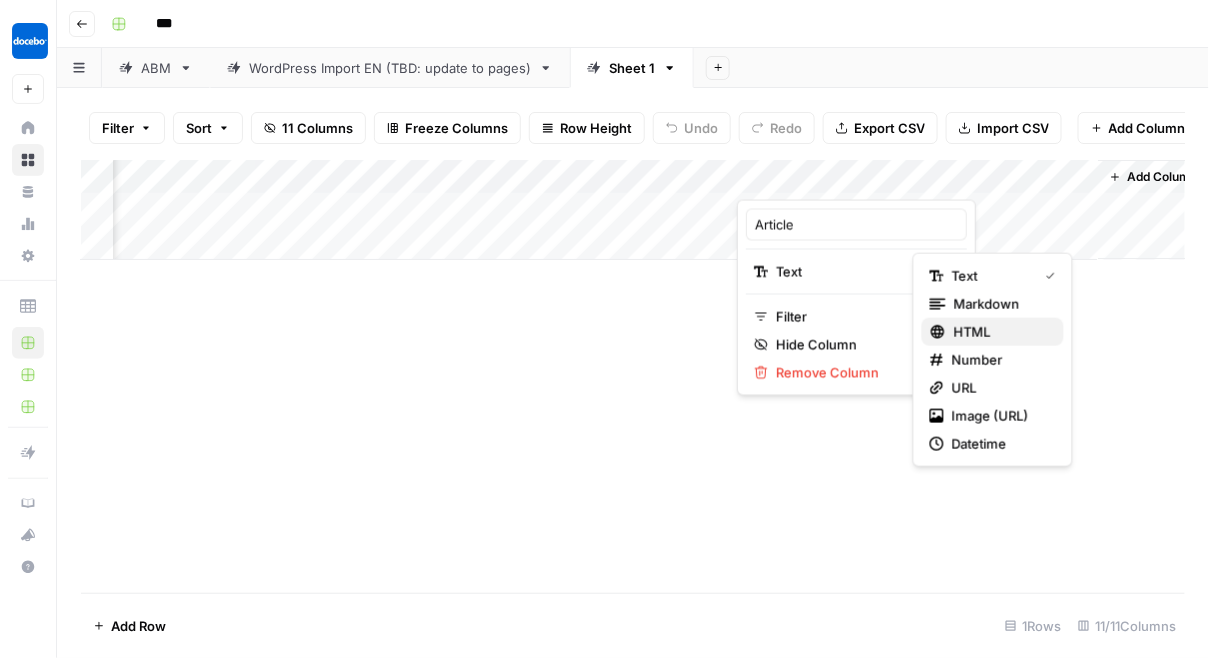 click on "HTML" at bounding box center (1001, 332) 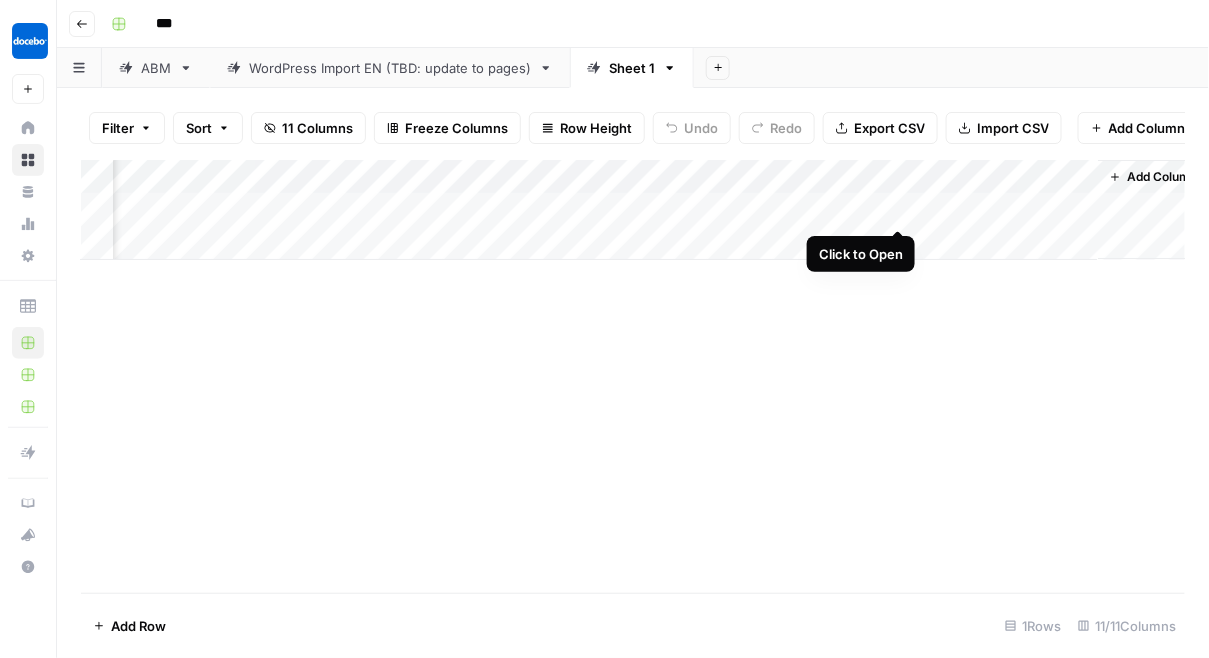 click on "Add Column" at bounding box center (633, 210) 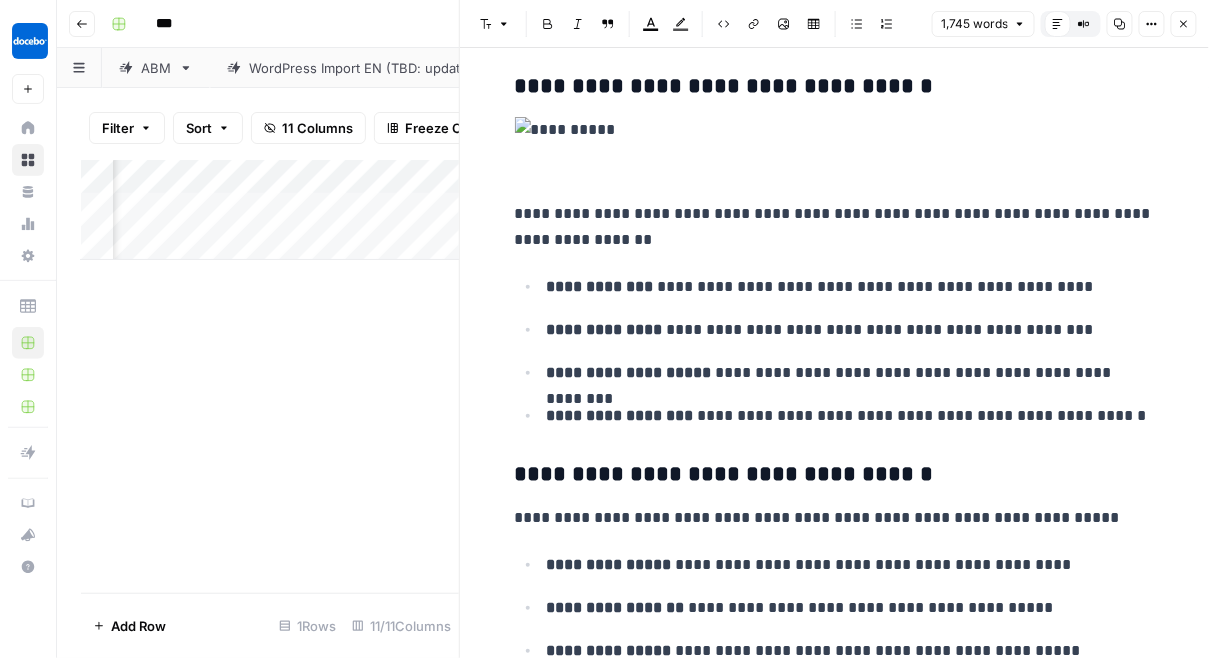 scroll, scrollTop: 2696, scrollLeft: 0, axis: vertical 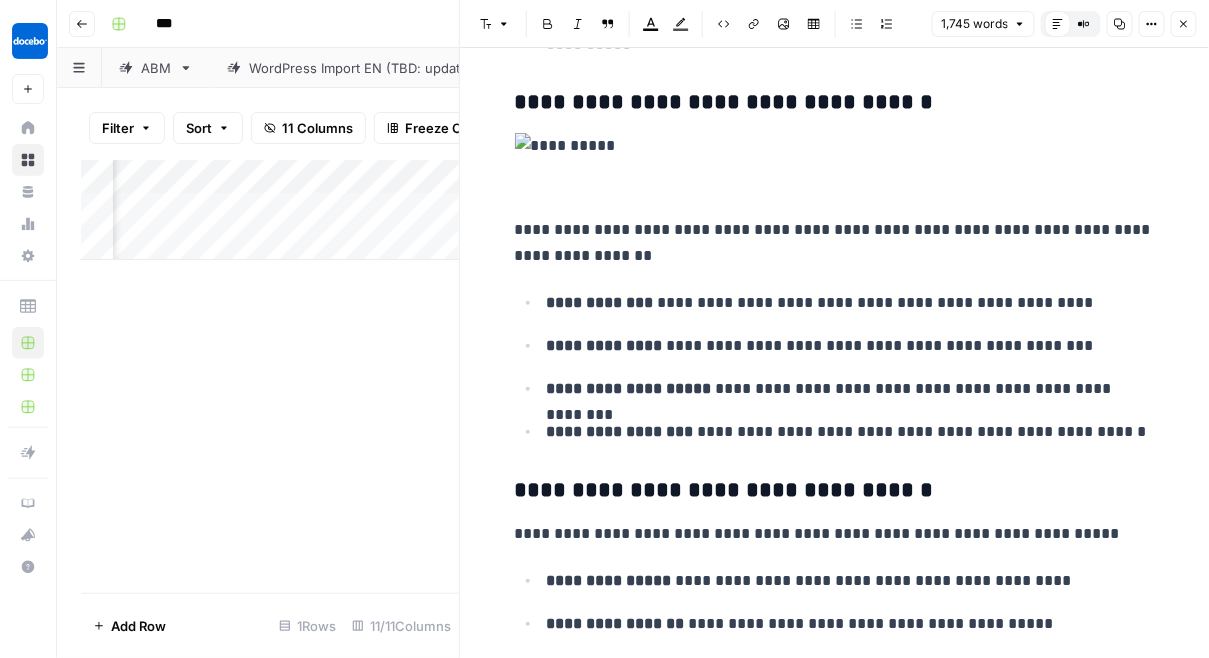 click at bounding box center (835, 146) 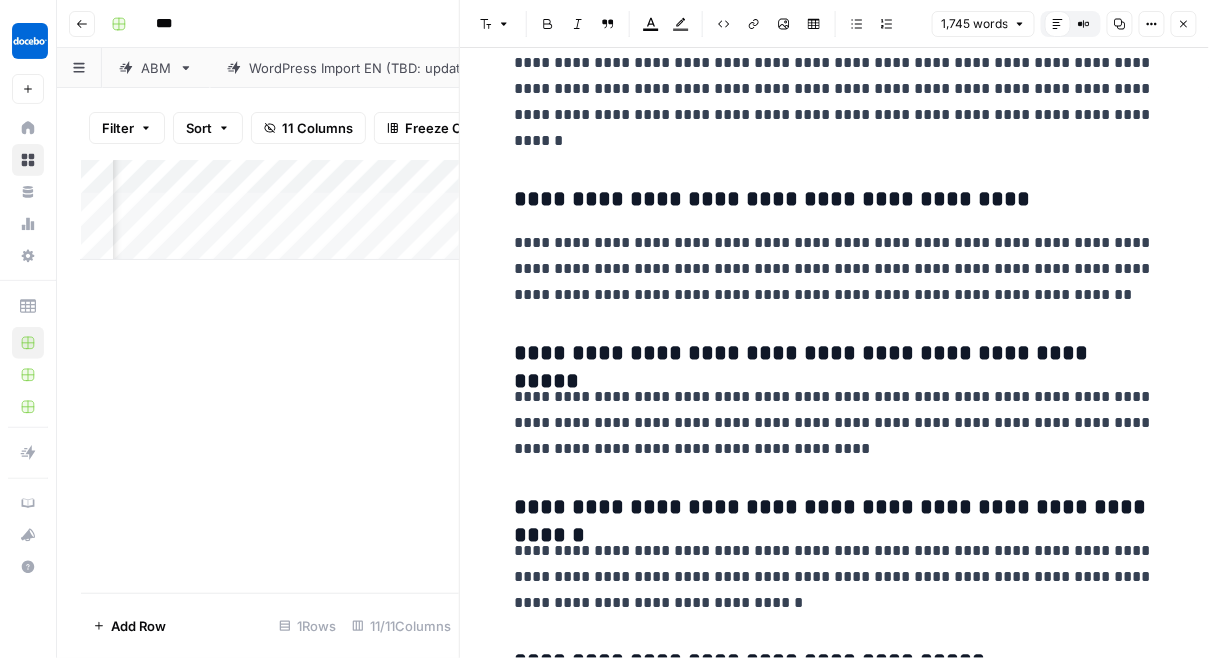 scroll, scrollTop: 8048, scrollLeft: 0, axis: vertical 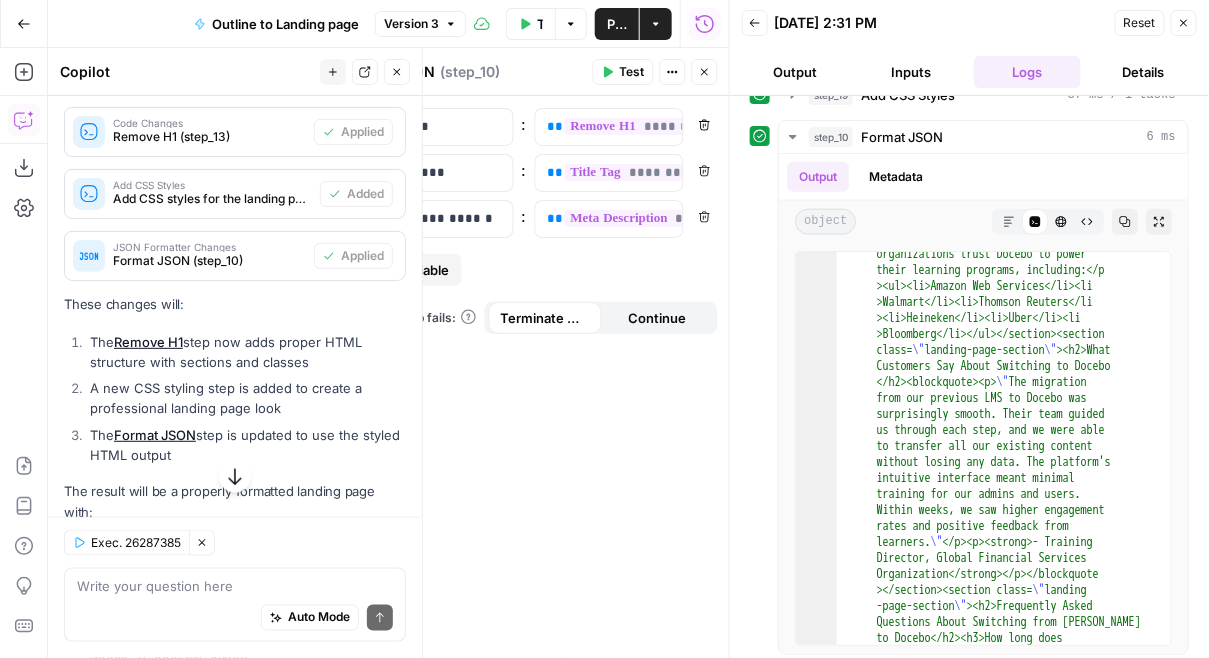 click on "Back" at bounding box center [755, 23] 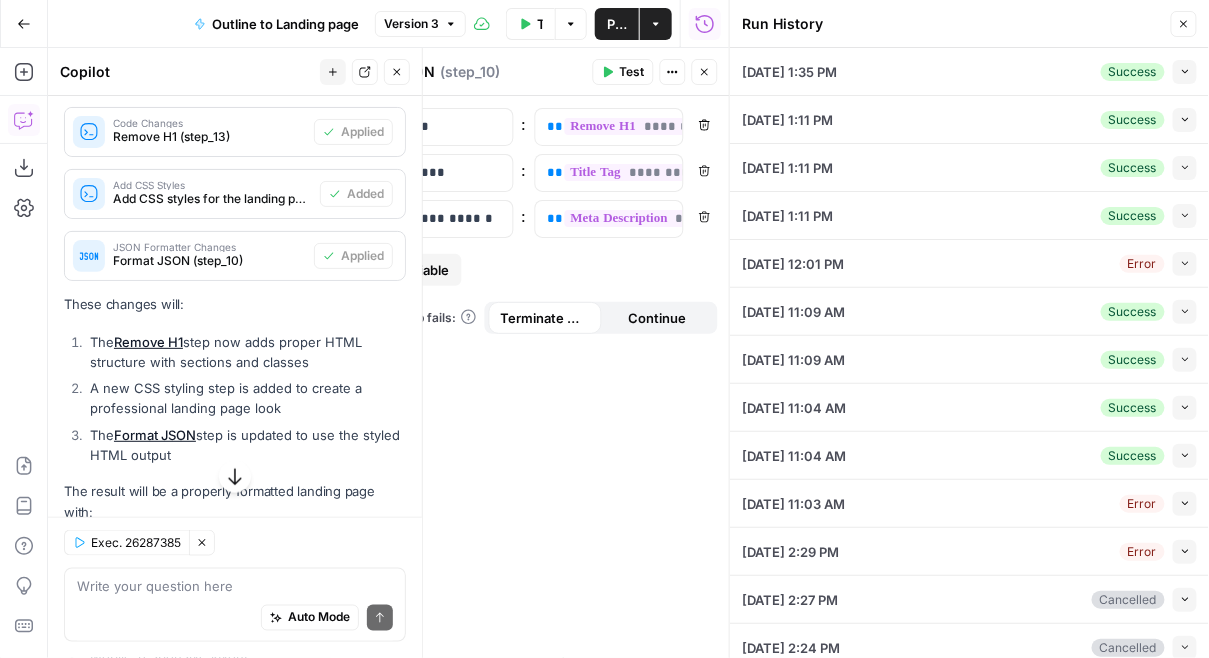 click 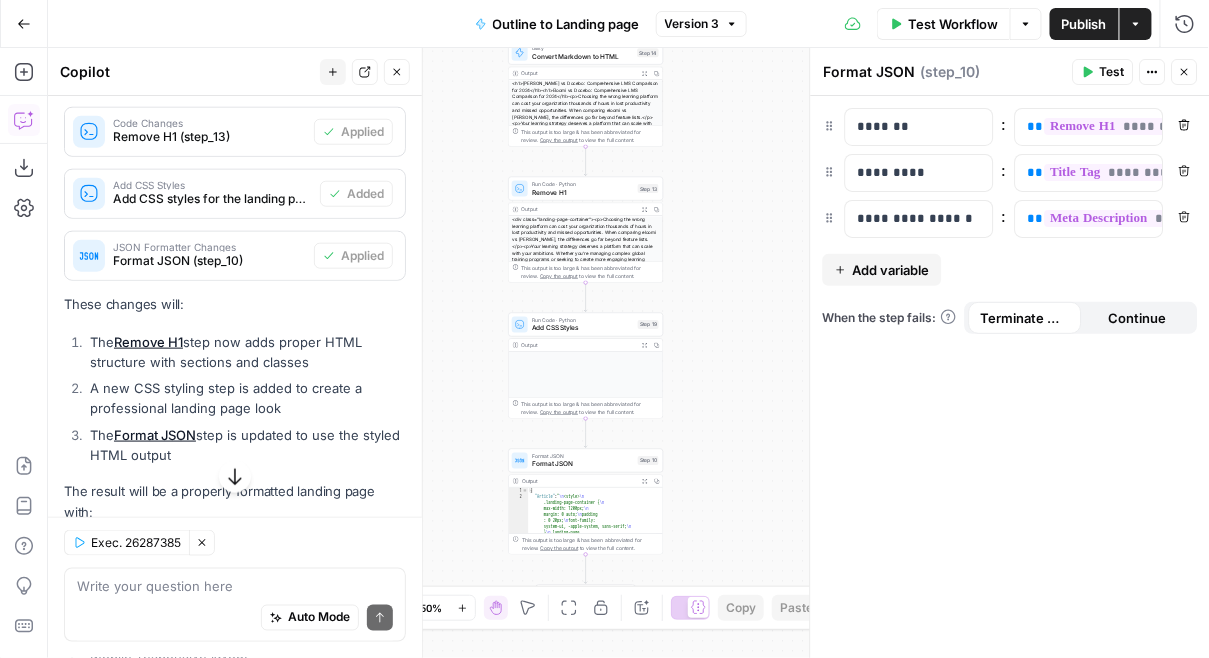 scroll, scrollTop: 64, scrollLeft: 0, axis: vertical 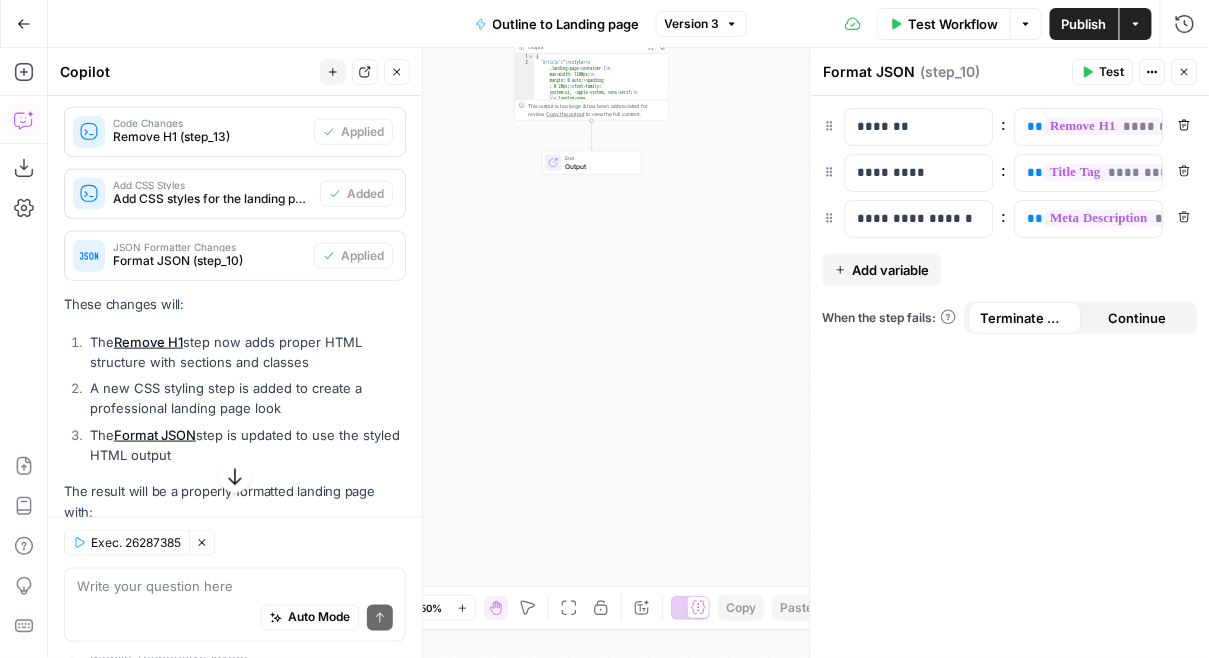 click on "End Output" at bounding box center (592, 163) 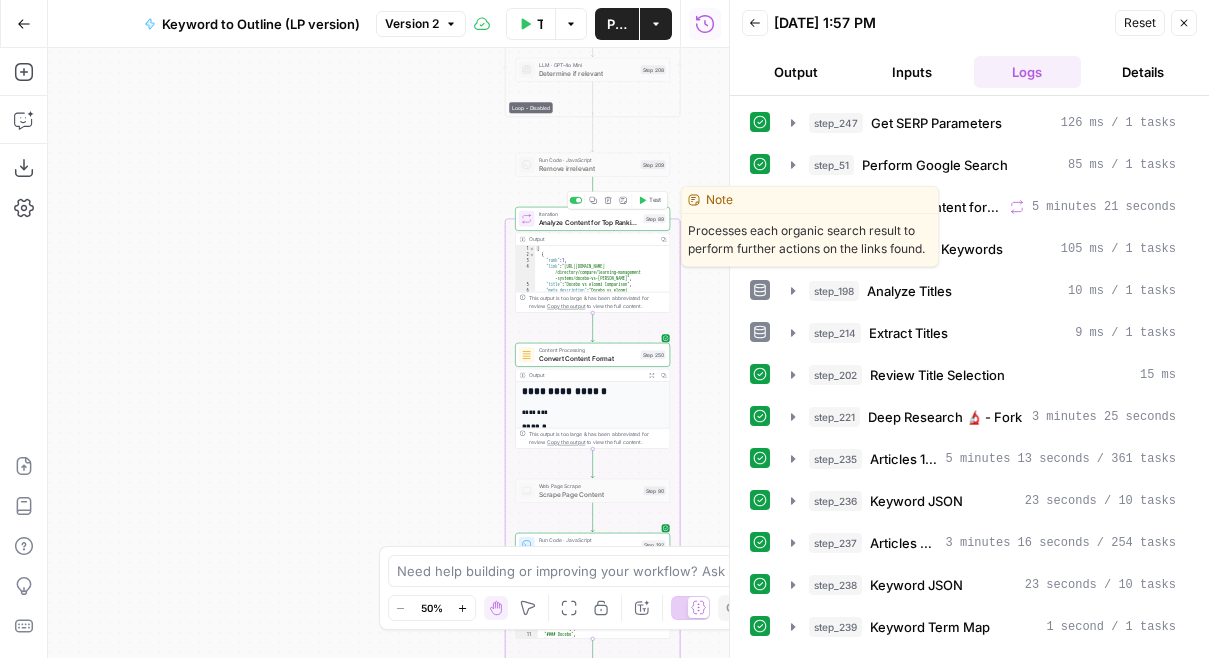 scroll, scrollTop: 0, scrollLeft: 0, axis: both 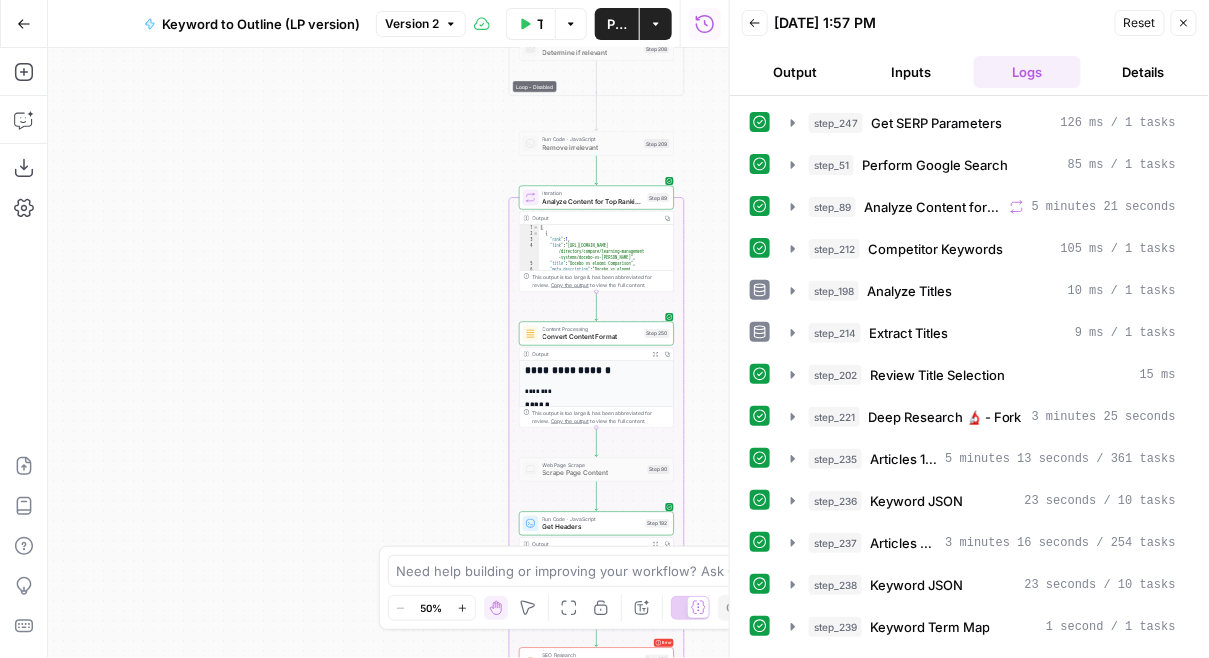 click on "Close" at bounding box center (1184, 23) 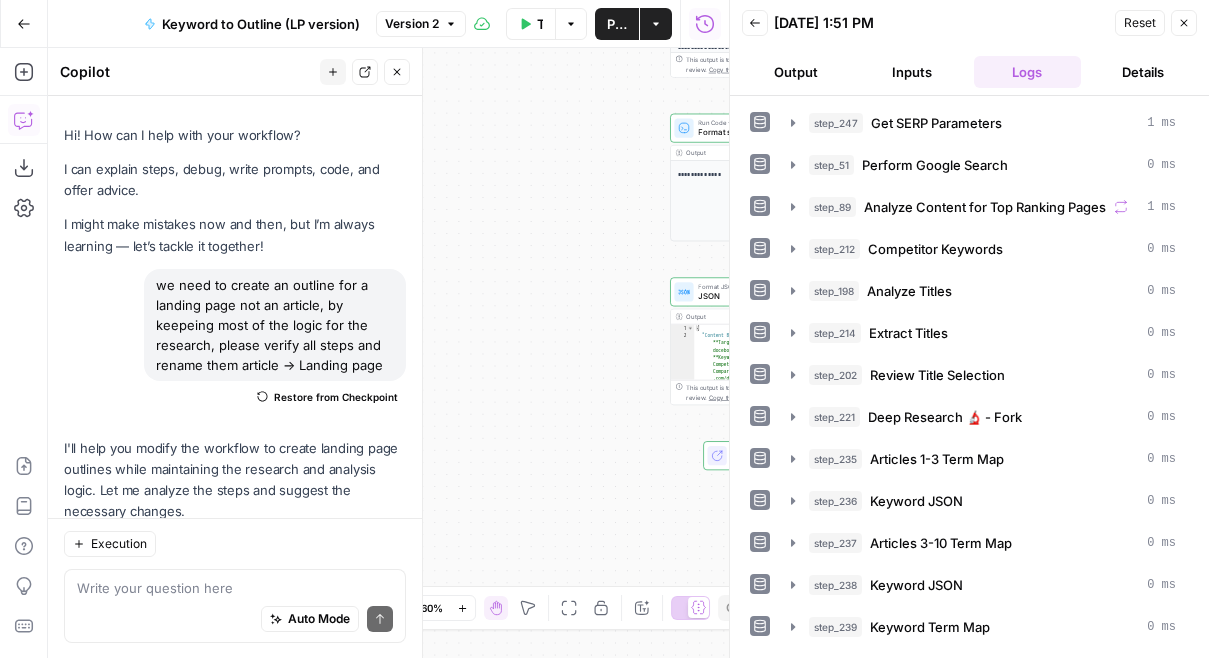 scroll, scrollTop: 0, scrollLeft: 0, axis: both 